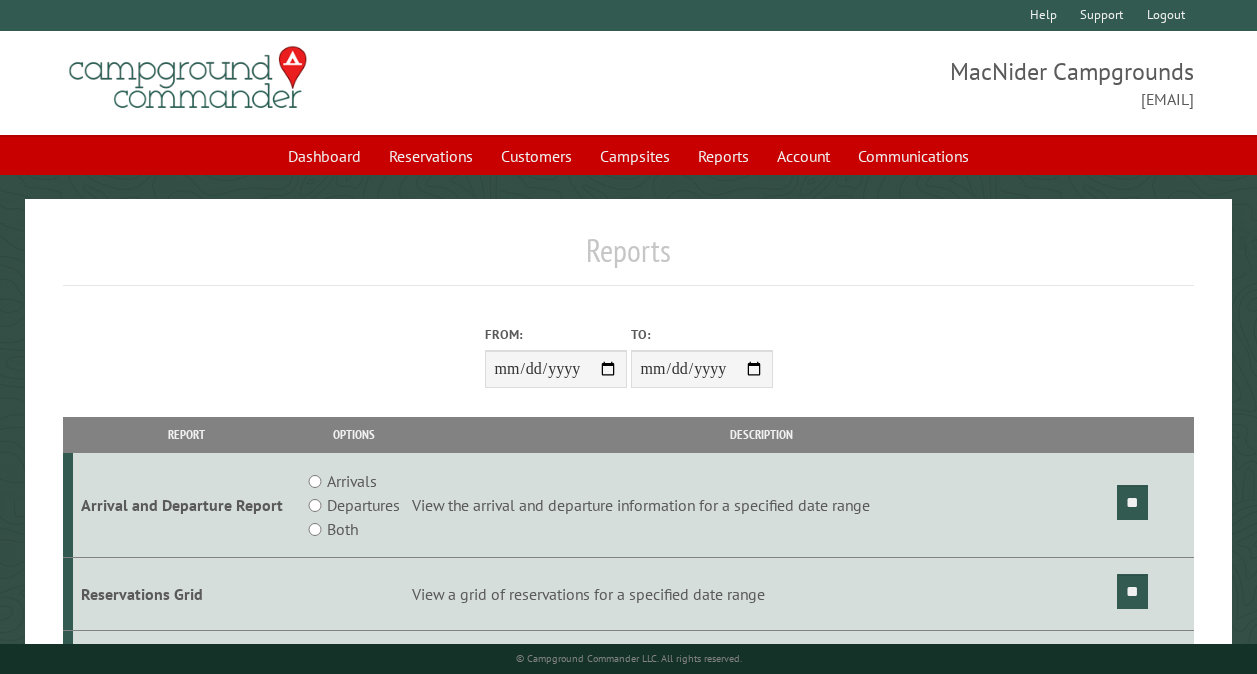 scroll, scrollTop: 0, scrollLeft: 0, axis: both 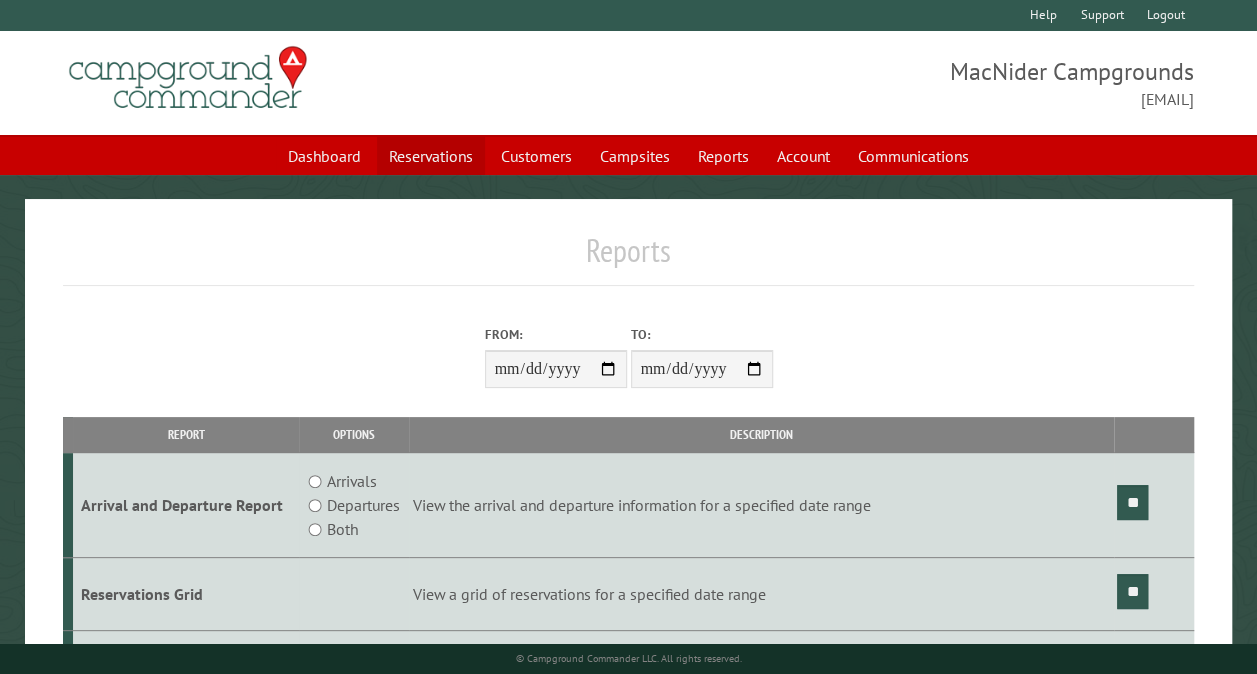 drag, startPoint x: 0, startPoint y: 0, endPoint x: 442, endPoint y: 148, distance: 466.12015 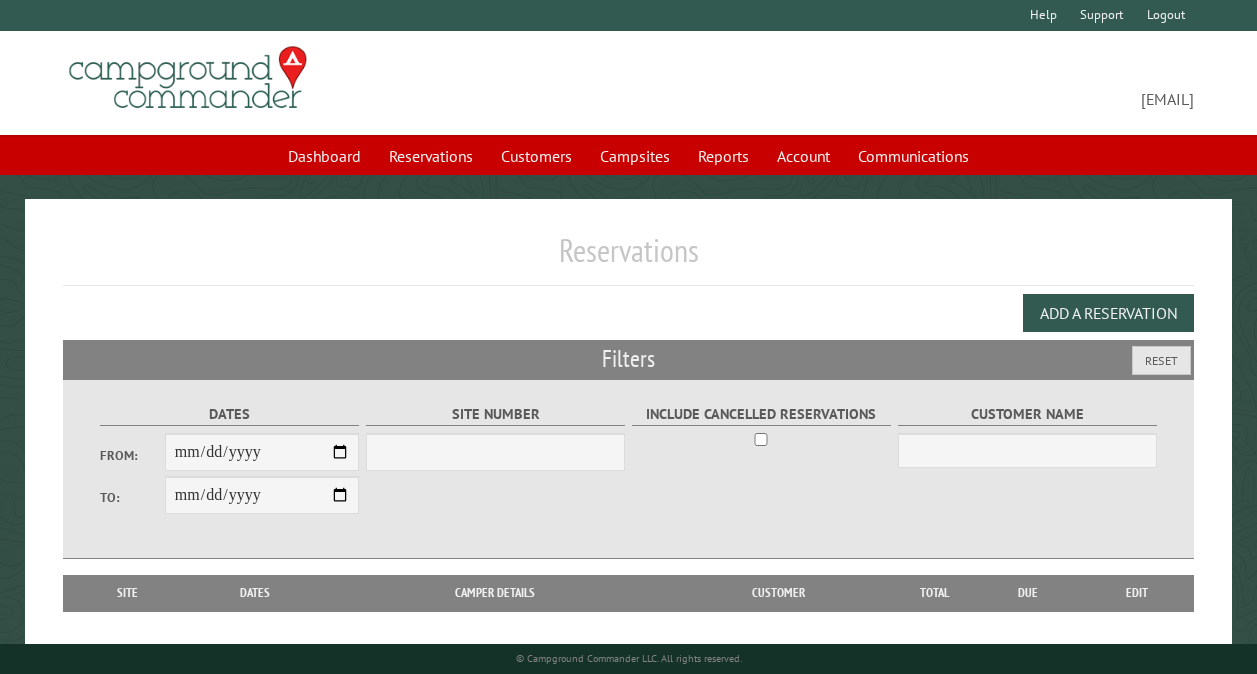 scroll, scrollTop: 0, scrollLeft: 0, axis: both 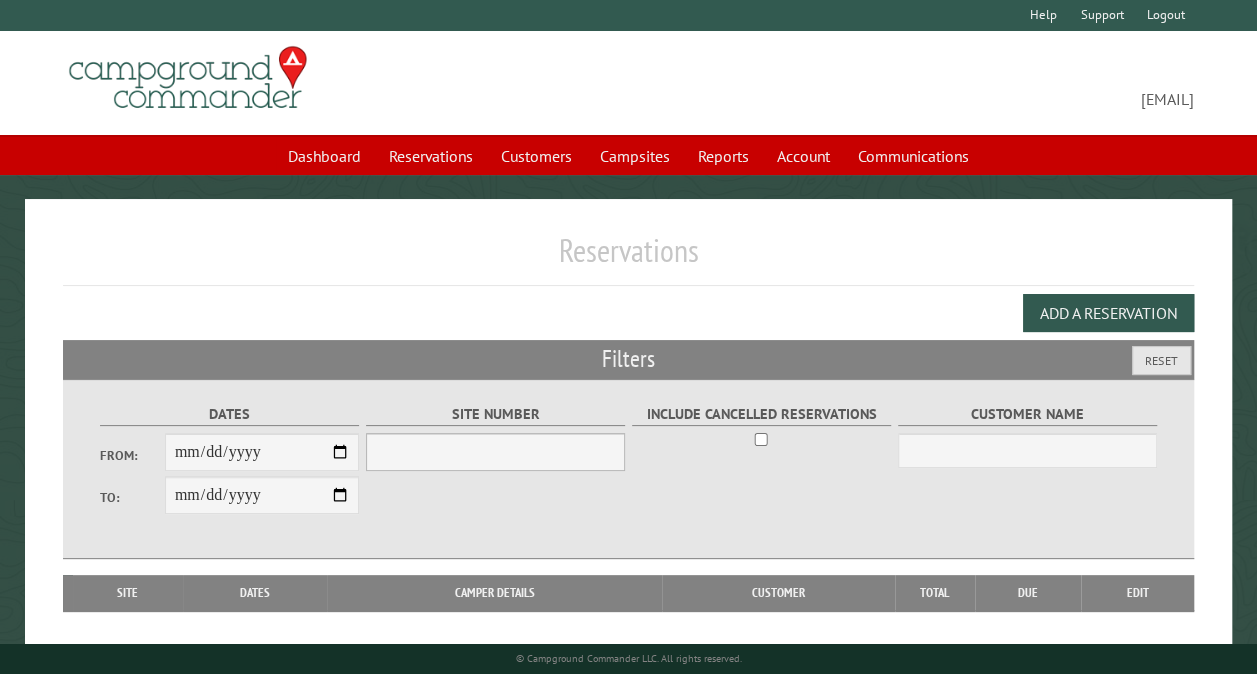 click on "Site Number" at bounding box center (495, 452) 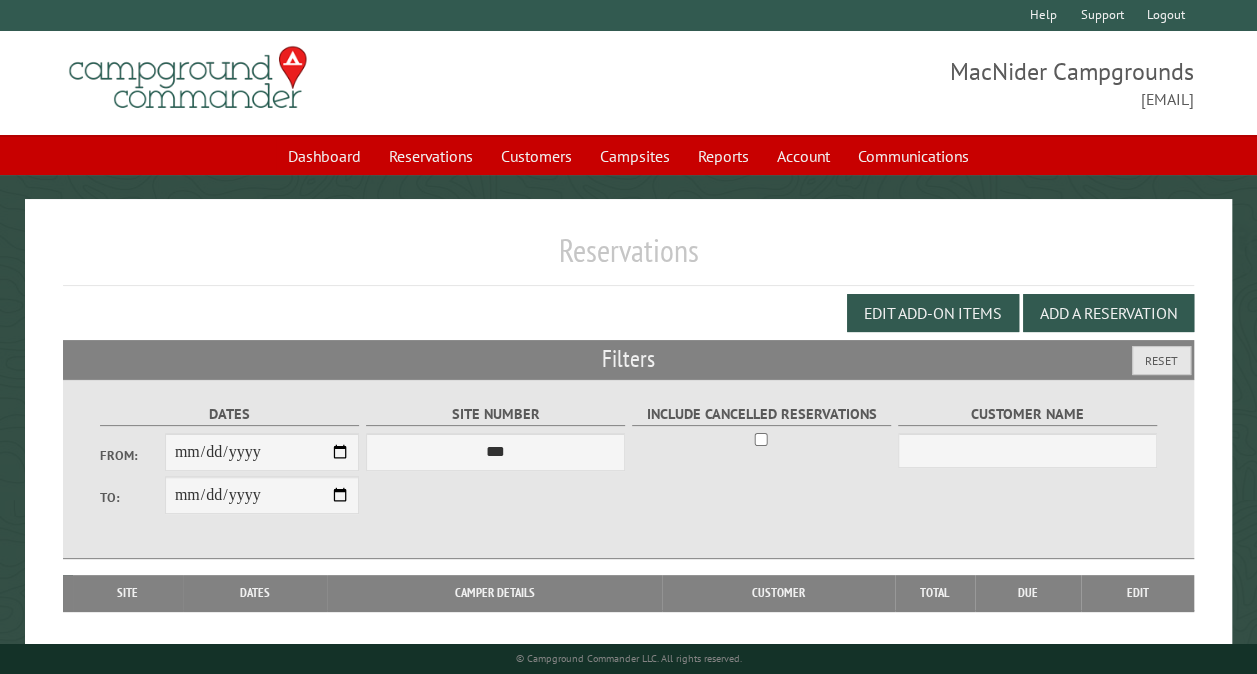 select on "**" 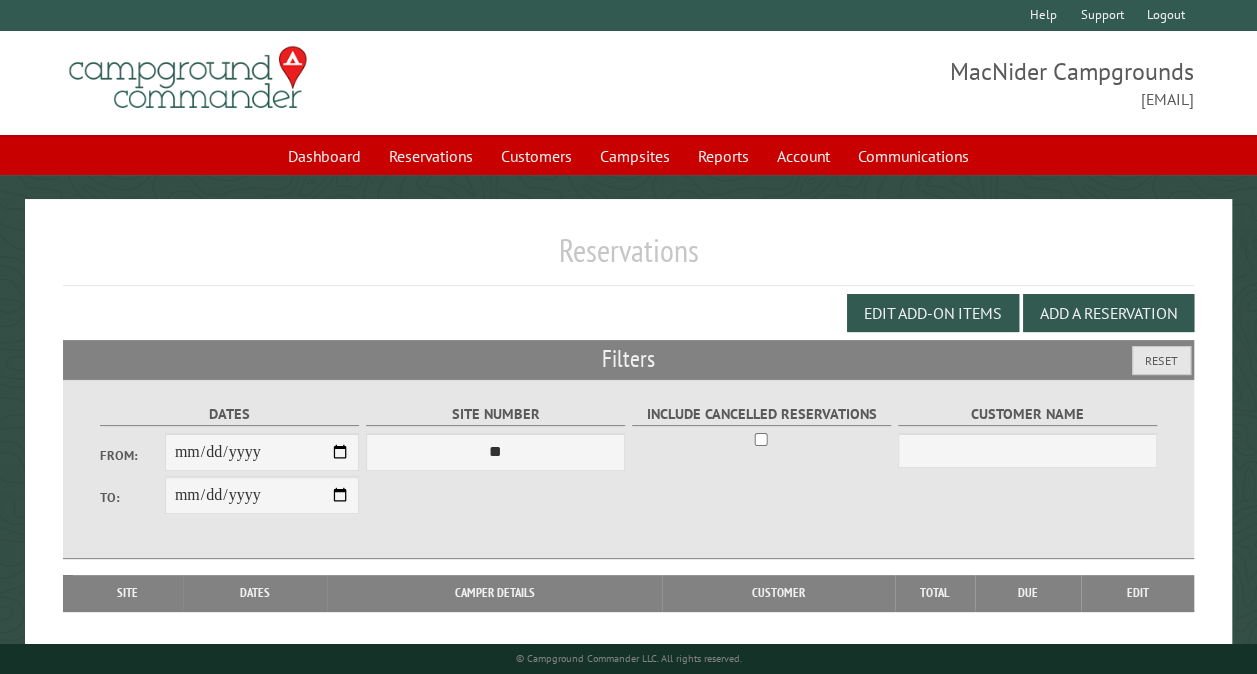 click on "*** ** ** ** ** ** ** ** ** ** *** *** *** *** ** ** ** ** ** ** ** ** ** *** *** ** ** ** ** ** ** ********* ** ** ** ** ** ** ** ** ** *** *** *** *** *** *** ** ** ** ** ** ** ** ** ** *** *** *** *** *** *** ** ** ** ** ** ** ** ** ** ** ** ** ** ** ** ** ** ** ** ** ** ** ** ** *** *** *** *** *** ***" at bounding box center [495, 452] 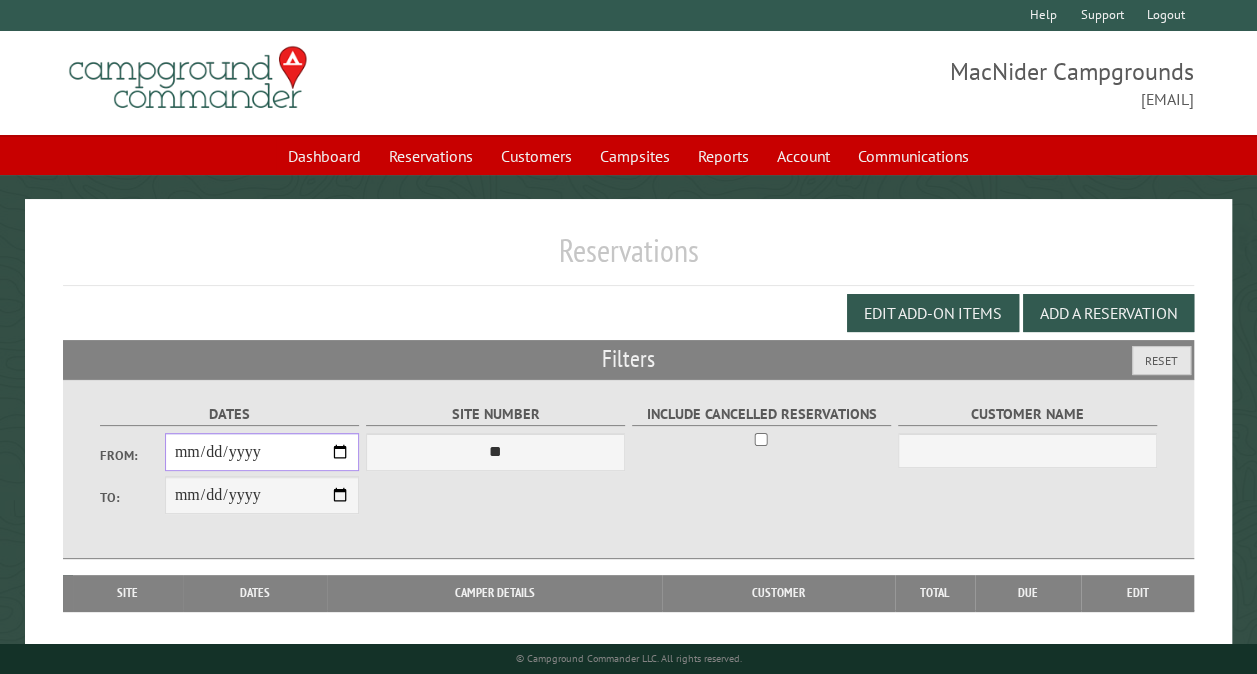 click on "From:" at bounding box center [262, 452] 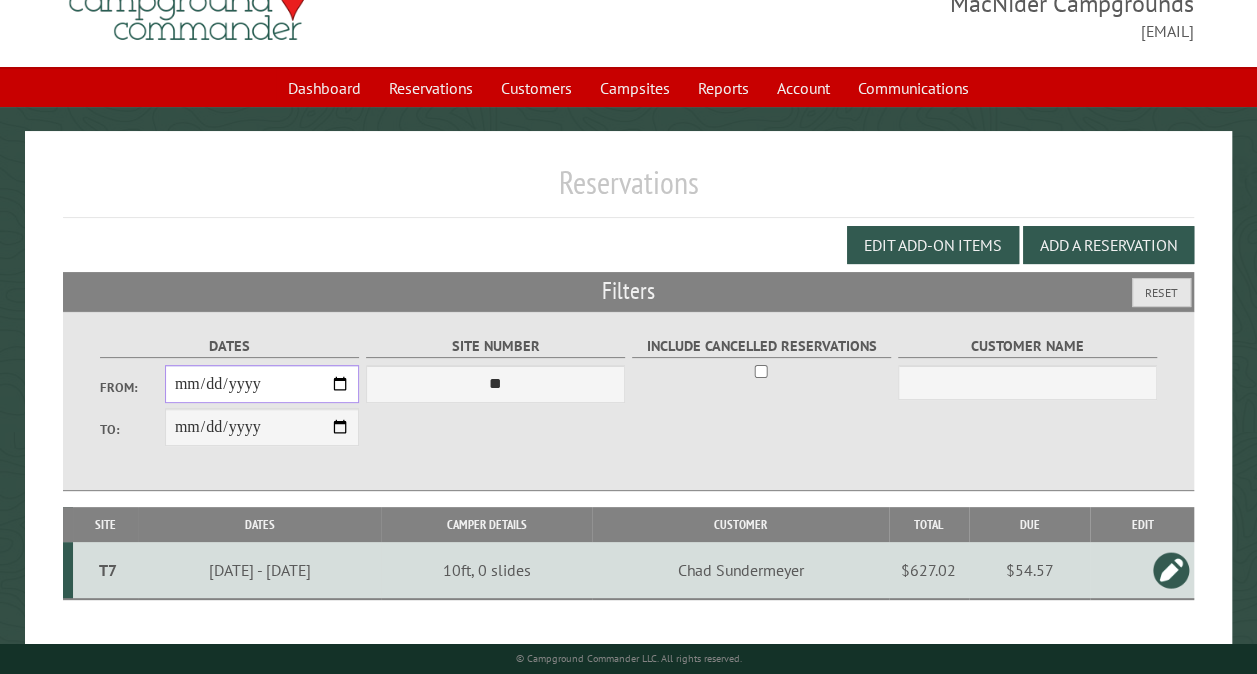 scroll, scrollTop: 112, scrollLeft: 0, axis: vertical 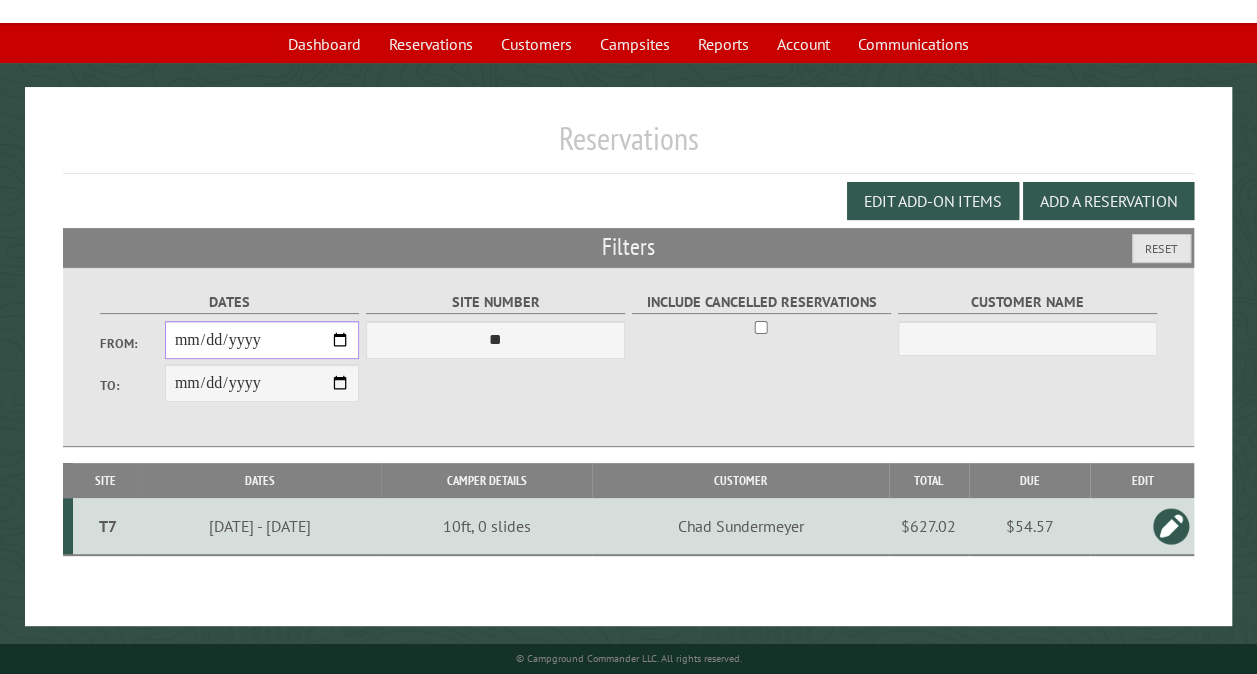 click on "**********" at bounding box center (262, 340) 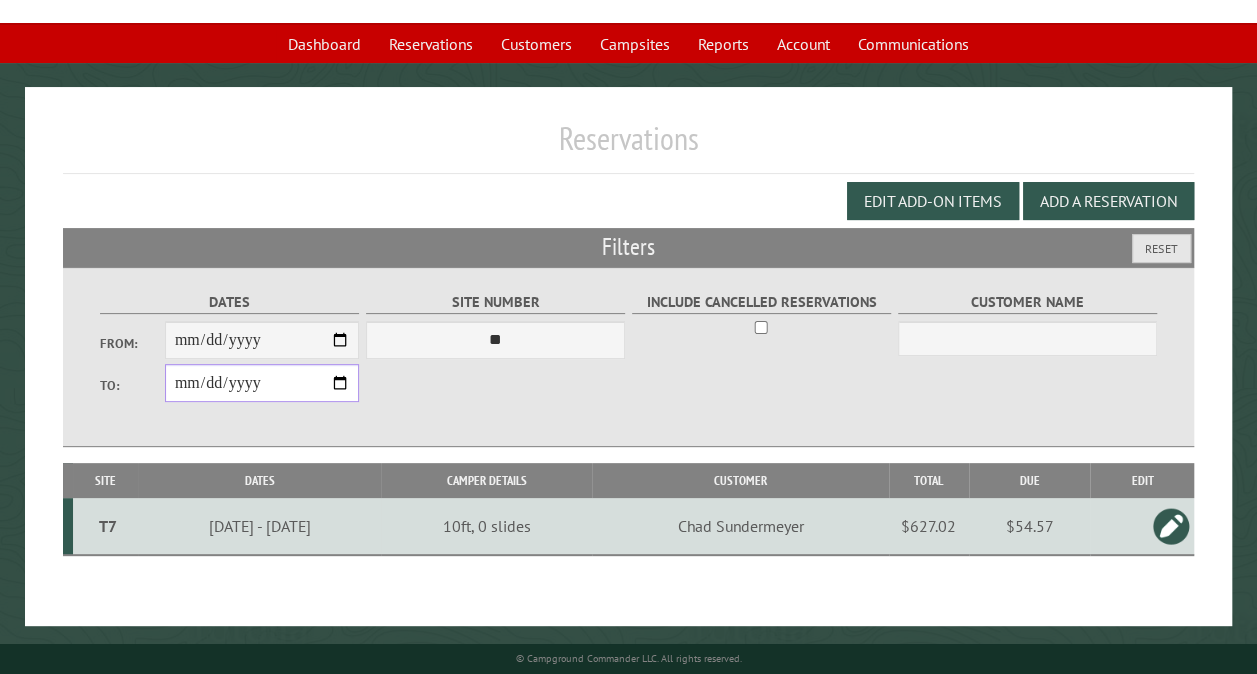 click on "**********" at bounding box center (262, 383) 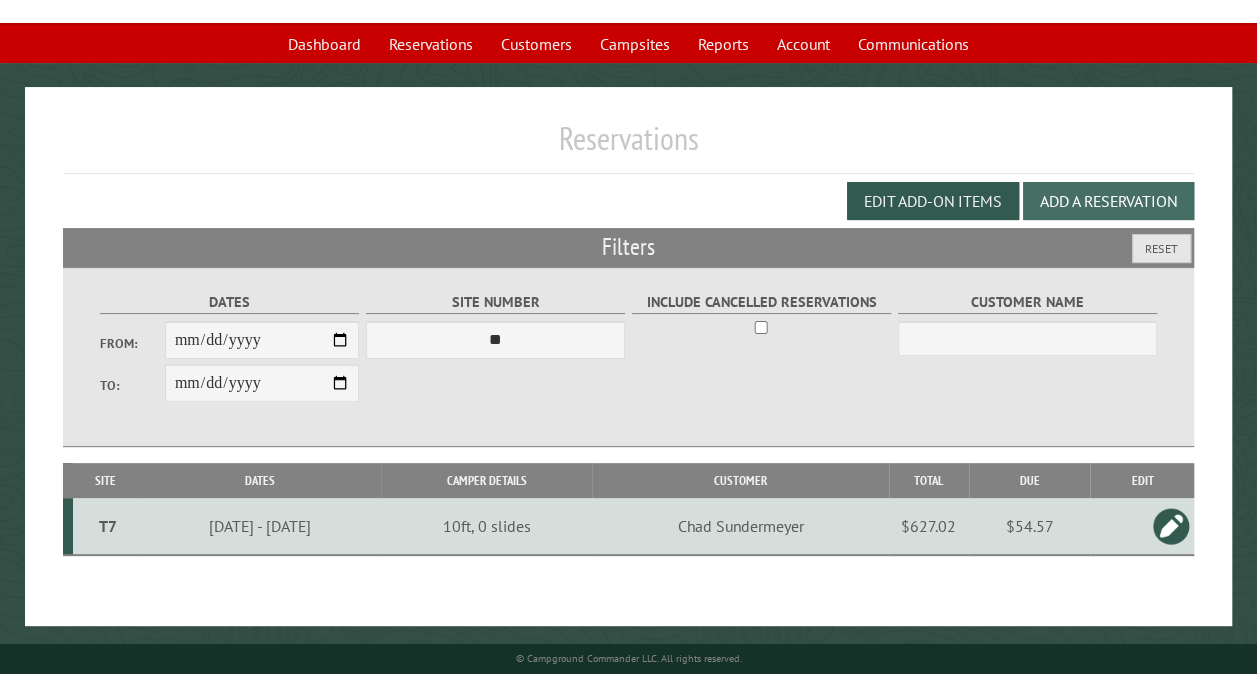 click on "Add a Reservation" at bounding box center (1108, 201) 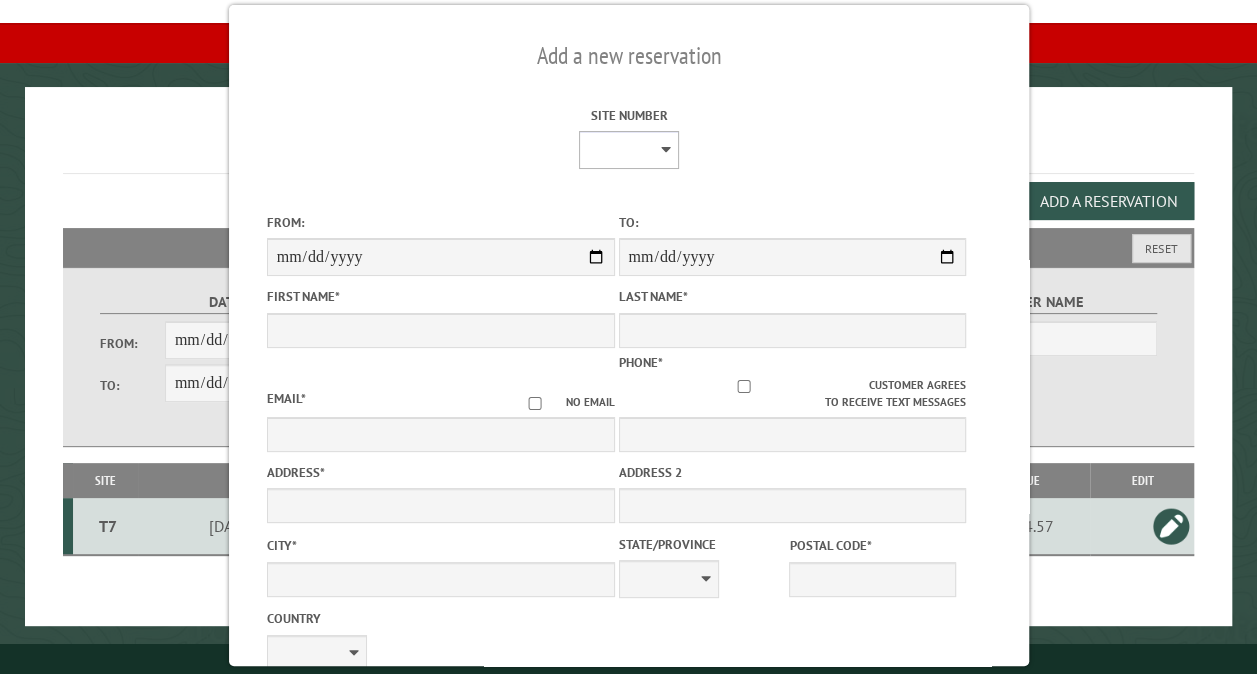 click on "** ** ** ** ** ** ** ** ** *** *** *** *** ** ** ** ** ** ** ** ** ** *** *** ** ** ** ** ** ** ********* ** ** ** ** ** ** ** ** ** *** *** *** *** *** *** ** ** ** ** ** ** ** ** ** *** *** *** *** *** *** ** ** ** ** ** ** ** ** ** ** ** ** ** ** ** ** ** ** ** ** ** ** ** ** *** *** *** *** *** ***" at bounding box center [628, 150] 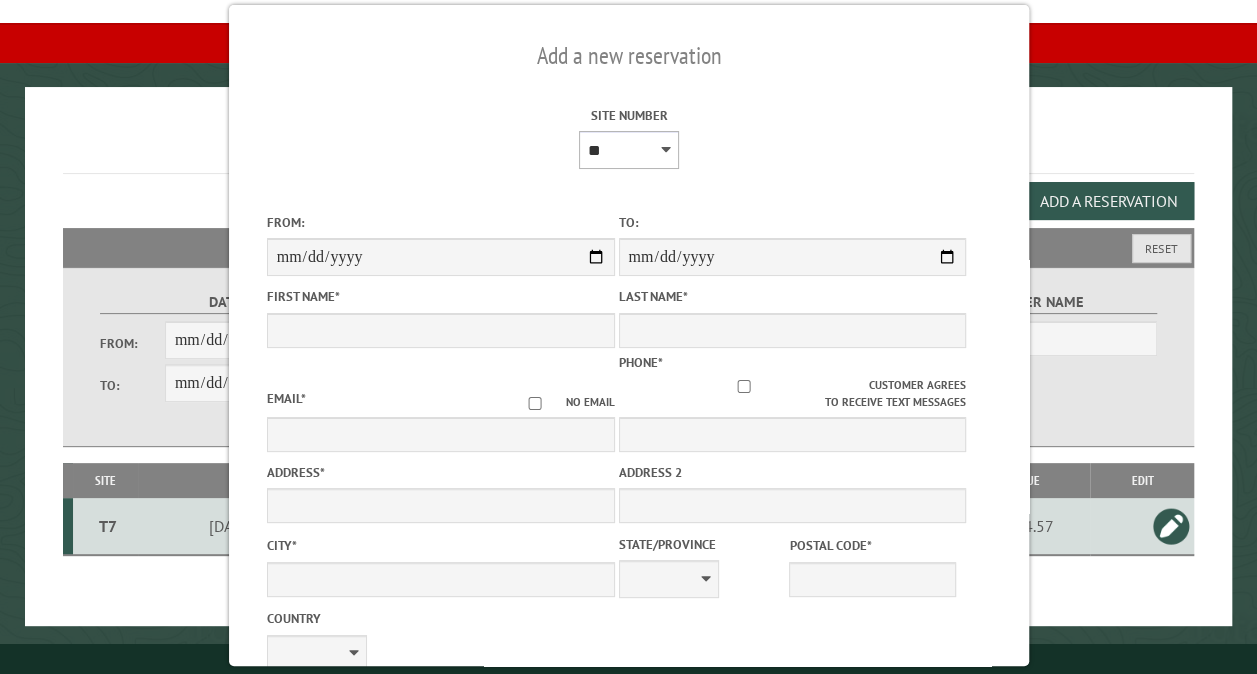 click on "** ** ** ** ** ** ** ** ** *** *** *** *** ** ** ** ** ** ** ** ** ** *** *** ** ** ** ** ** ** ********* ** ** ** ** ** ** ** ** ** *** *** *** *** *** *** ** ** ** ** ** ** ** ** ** *** *** *** *** *** *** ** ** ** ** ** ** ** ** ** ** ** ** ** ** ** ** ** ** ** ** ** ** ** ** *** *** *** *** *** ***" at bounding box center [628, 150] 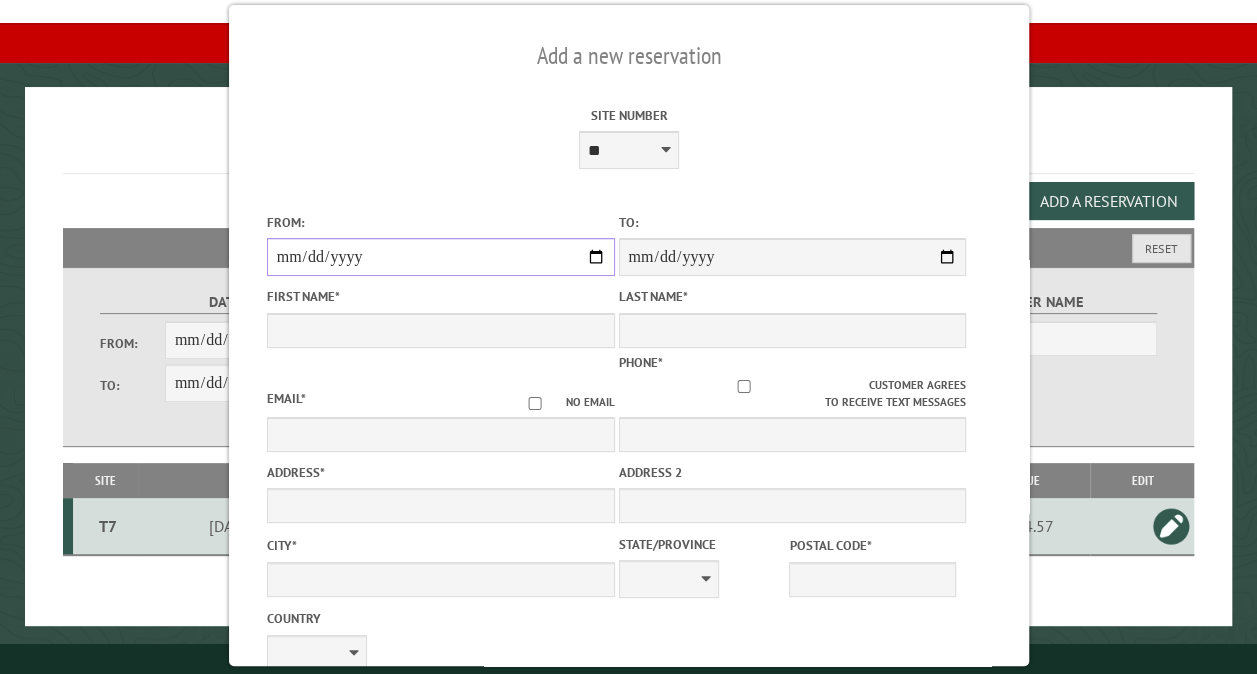 click on "From:" at bounding box center [440, 257] 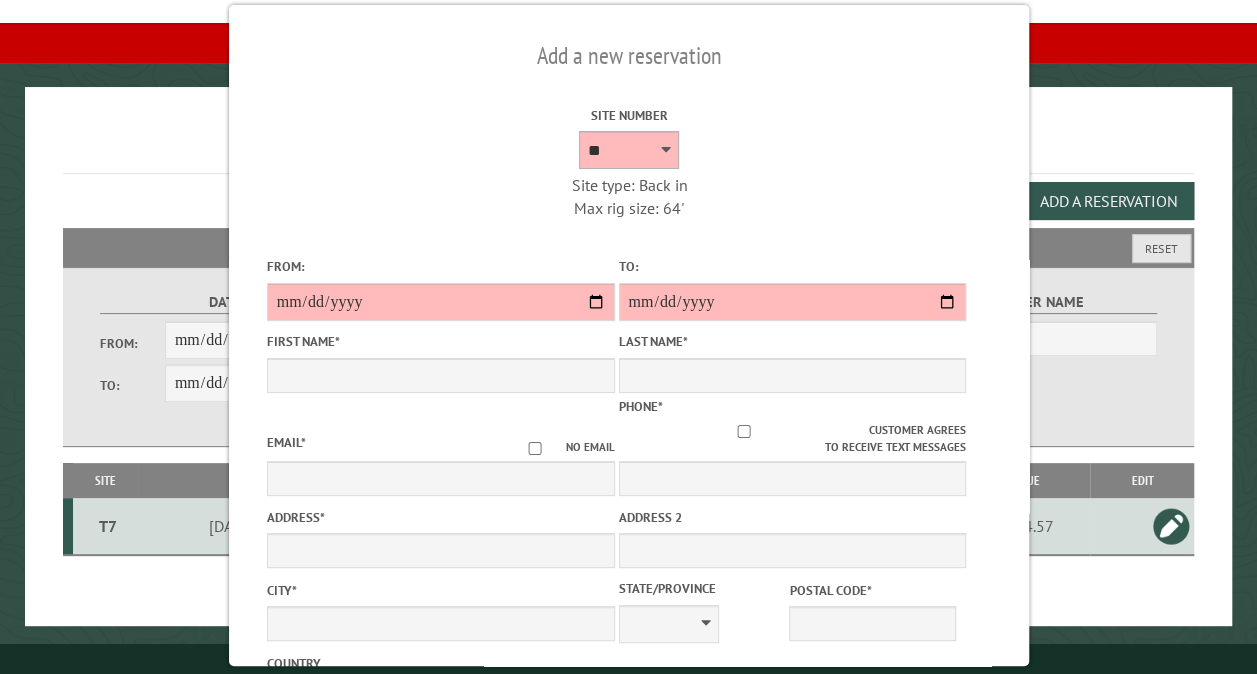 click on "** ** ** ** ** ** ** ** ** *** *** *** *** ** ** ** ** ** ** ** ** ** *** *** ** ** ** ** ** ** ********* ** ** ** ** ** ** ** ** ** *** *** *** *** *** *** ** ** ** ** ** ** ** ** ** *** *** *** *** *** *** ** ** ** ** ** ** ** ** ** ** ** ** ** ** ** ** ** ** ** ** ** ** ** ** *** *** *** *** *** ***" at bounding box center (628, 150) 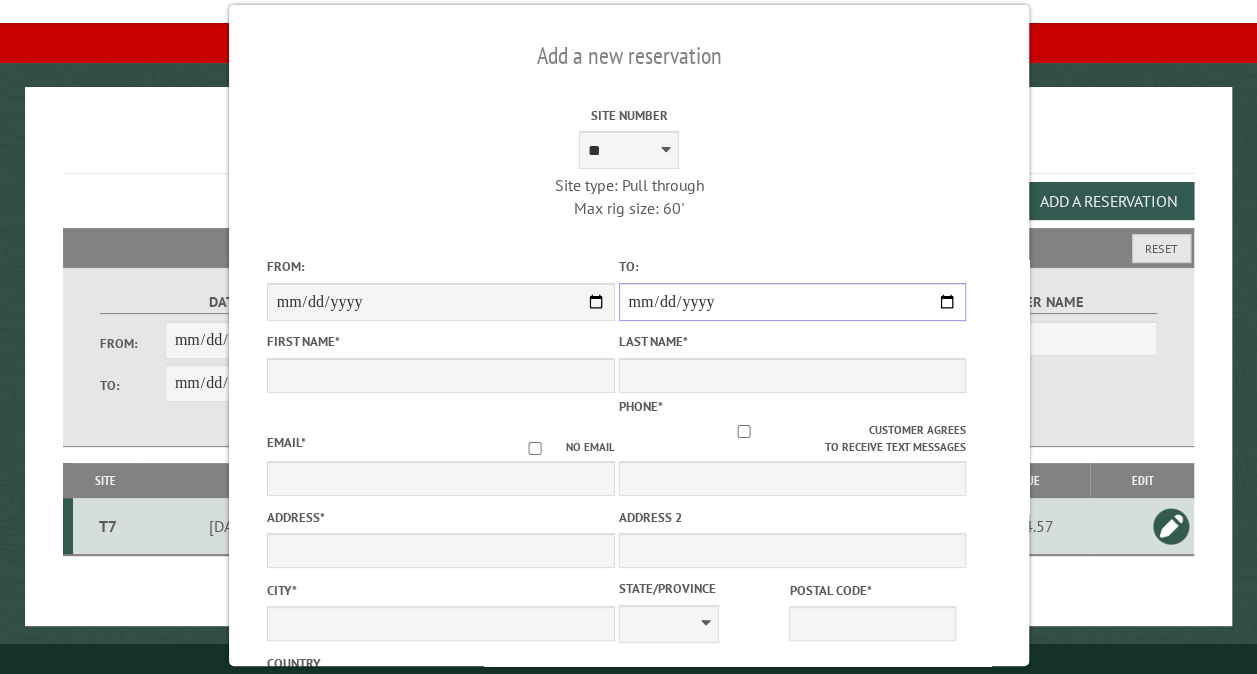 click on "**********" at bounding box center (792, 302) 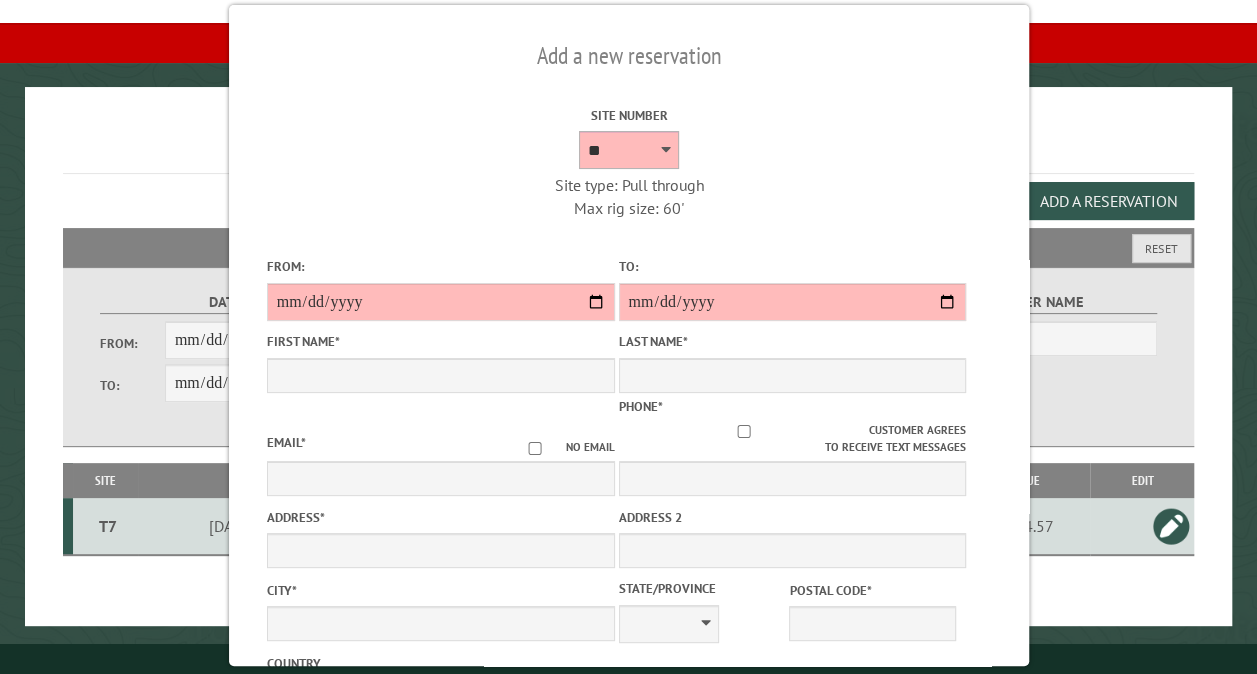 click on "** ** ** ** ** ** ** ** ** *** *** *** *** ** ** ** ** ** ** ** ** ** *** *** ** ** ** ** ** ** ********* ** ** ** ** ** ** ** ** ** *** *** *** *** *** *** ** ** ** ** ** ** ** ** ** *** *** *** *** *** *** ** ** ** ** ** ** ** ** ** ** ** ** ** ** ** ** ** ** ** ** ** ** ** ** *** *** *** *** *** ***" at bounding box center (628, 150) 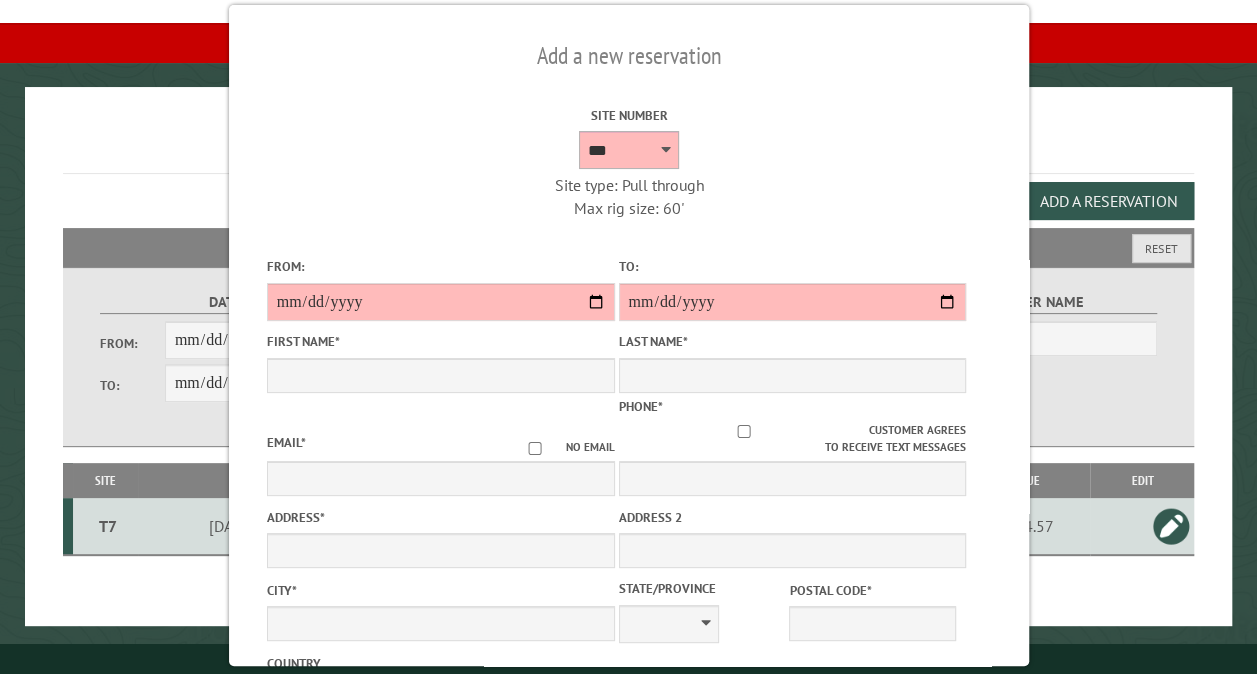 click on "** ** ** ** ** ** ** ** ** *** *** *** *** ** ** ** ** ** ** ** ** ** *** *** ** ** ** ** ** ** ********* ** ** ** ** ** ** ** ** ** *** *** *** *** *** *** ** ** ** ** ** ** ** ** ** *** *** *** *** *** *** ** ** ** ** ** ** ** ** ** ** ** ** ** ** ** ** ** ** ** ** ** ** ** ** *** *** *** *** *** ***" at bounding box center [628, 150] 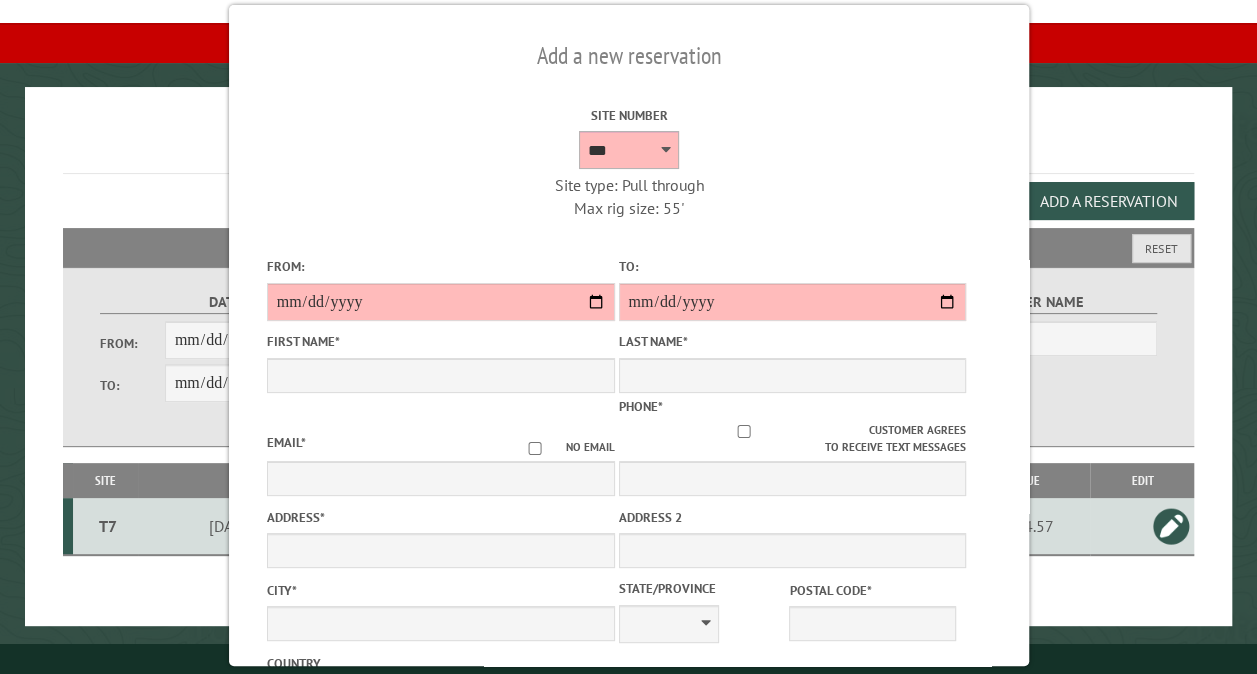 click on "** ** ** ** ** ** ** ** ** *** *** *** *** ** ** ** ** ** ** ** ** ** *** *** ** ** ** ** ** ** ********* ** ** ** ** ** ** ** ** ** *** *** *** *** *** *** ** ** ** ** ** ** ** ** ** *** *** *** *** *** *** ** ** ** ** ** ** ** ** ** ** ** ** ** ** ** ** ** ** ** ** ** ** ** ** *** *** *** *** *** ***" at bounding box center (628, 150) 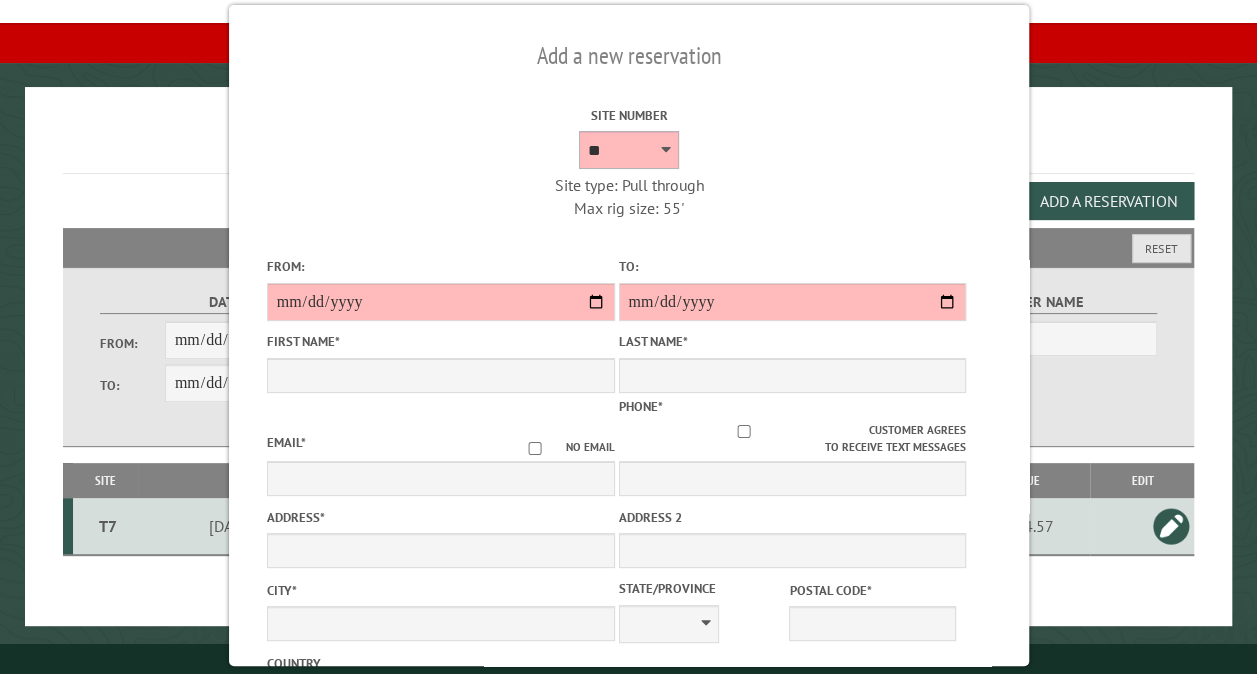 click on "** ** ** ** ** ** ** ** ** *** *** *** *** ** ** ** ** ** ** ** ** ** *** *** ** ** ** ** ** ** ********* ** ** ** ** ** ** ** ** ** *** *** *** *** *** *** ** ** ** ** ** ** ** ** ** *** *** *** *** *** *** ** ** ** ** ** ** ** ** ** ** ** ** ** ** ** ** ** ** ** ** ** ** ** ** *** *** *** *** *** ***" at bounding box center (628, 150) 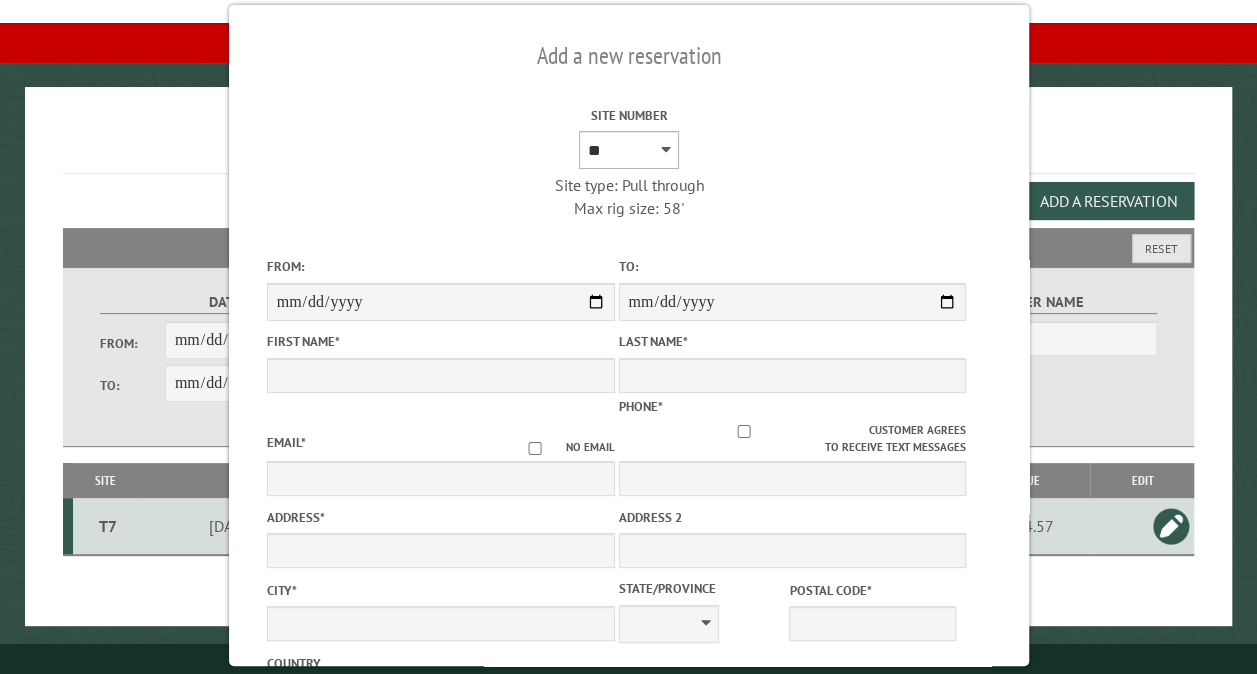 click on "** ** ** ** ** ** ** ** ** *** *** *** *** ** ** ** ** ** ** ** ** ** *** *** ** ** ** ** ** ** ********* ** ** ** ** ** ** ** ** ** *** *** *** *** *** *** ** ** ** ** ** ** ** ** ** *** *** *** *** *** *** ** ** ** ** ** ** ** ** ** ** ** ** ** ** ** ** ** ** ** ** ** ** ** ** *** *** *** *** *** ***" at bounding box center [628, 150] 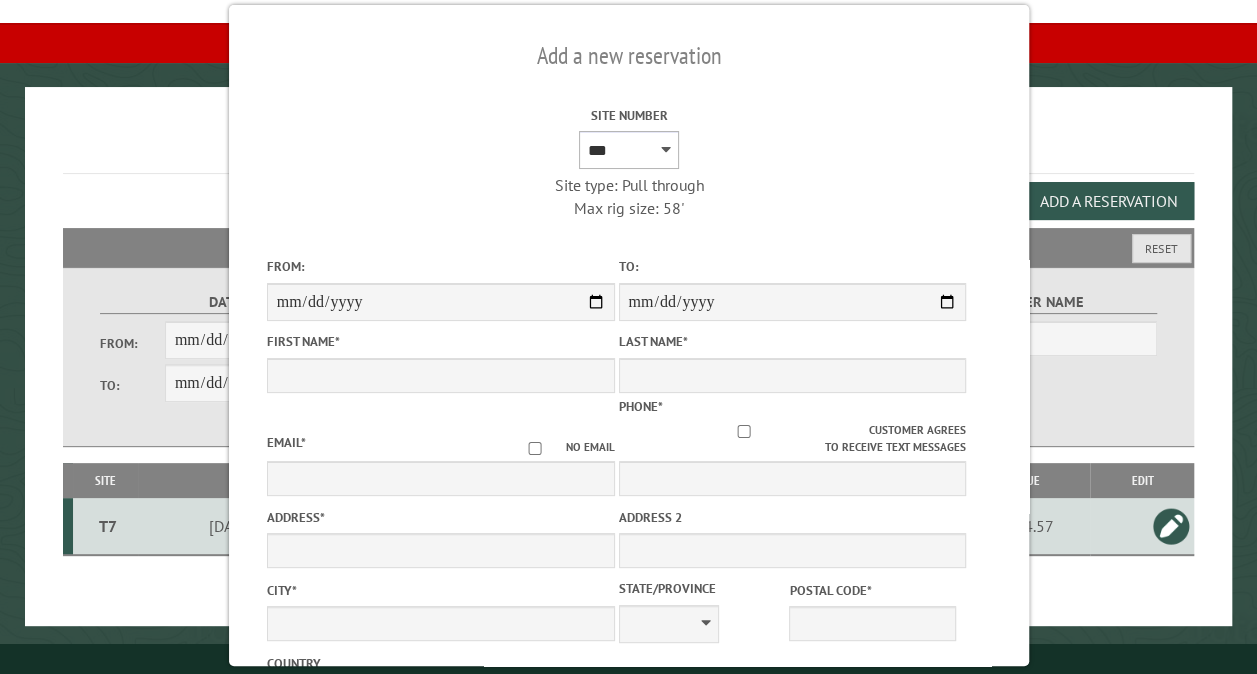 click on "** ** ** ** ** ** ** ** ** *** *** *** *** ** ** ** ** ** ** ** ** ** *** *** ** ** ** ** ** ** ********* ** ** ** ** ** ** ** ** ** *** *** *** *** *** *** ** ** ** ** ** ** ** ** ** *** *** *** *** *** *** ** ** ** ** ** ** ** ** ** ** ** ** ** ** ** ** ** ** ** ** ** ** ** ** *** *** *** *** *** ***" at bounding box center (628, 150) 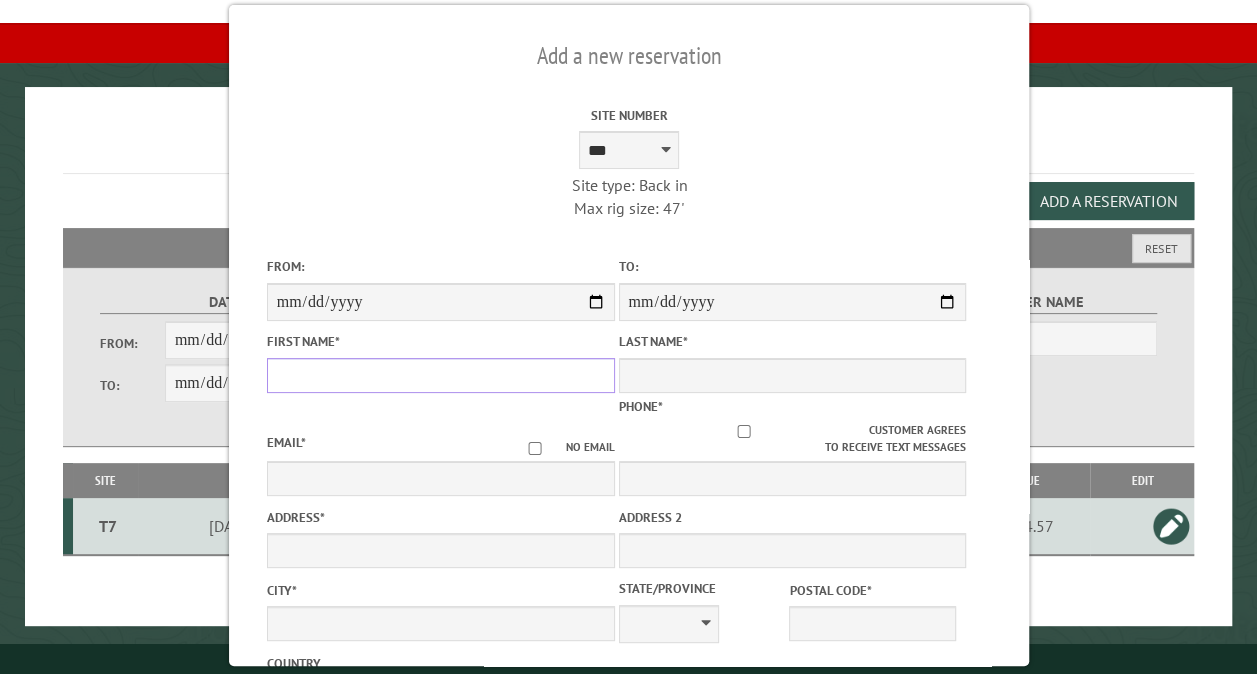 click on "First Name *" at bounding box center (440, 375) 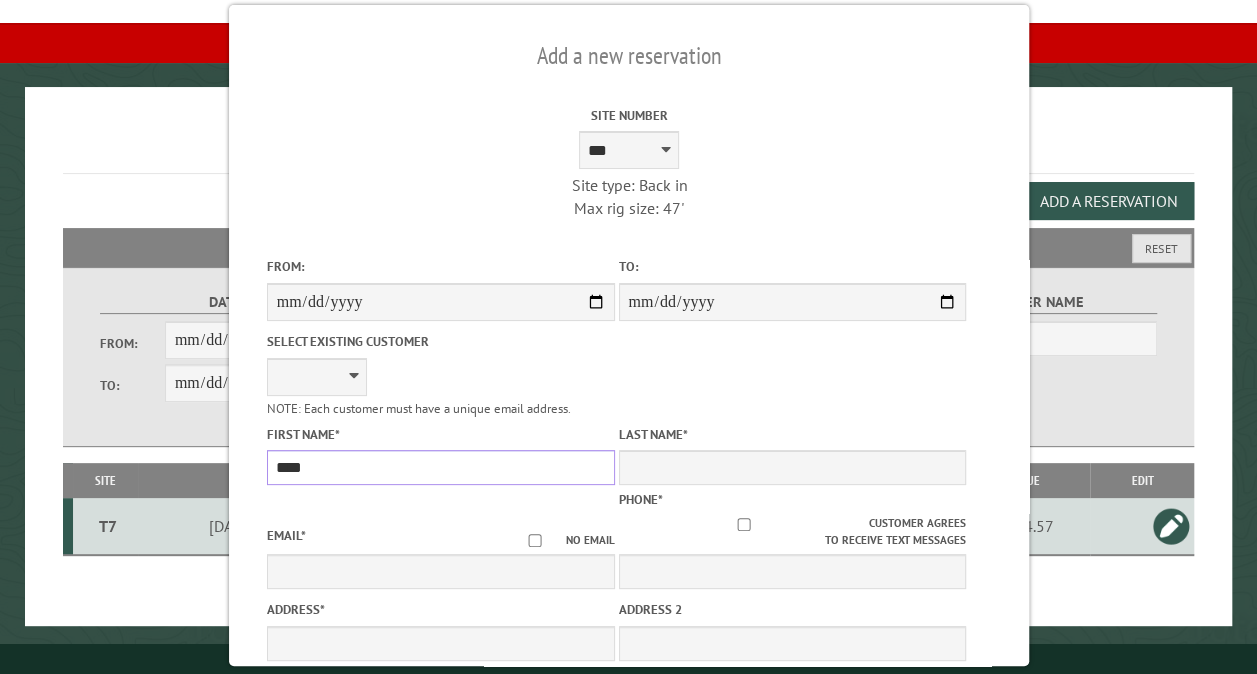 type on "*****" 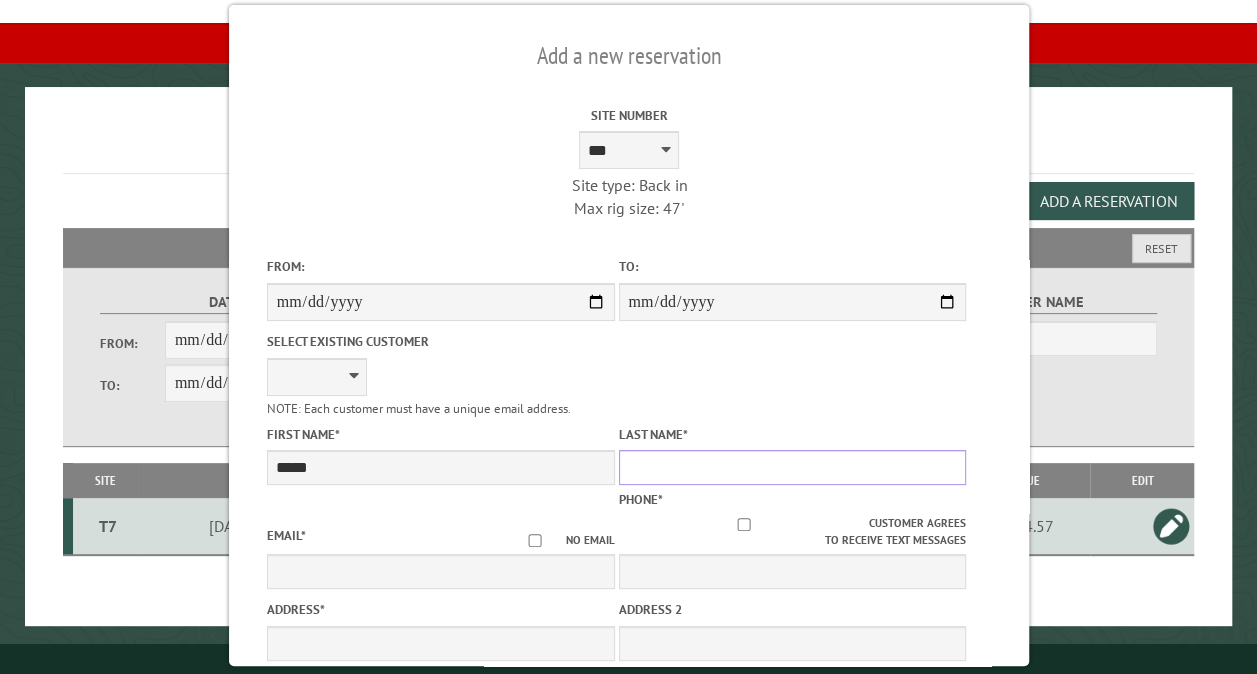 type on "*******" 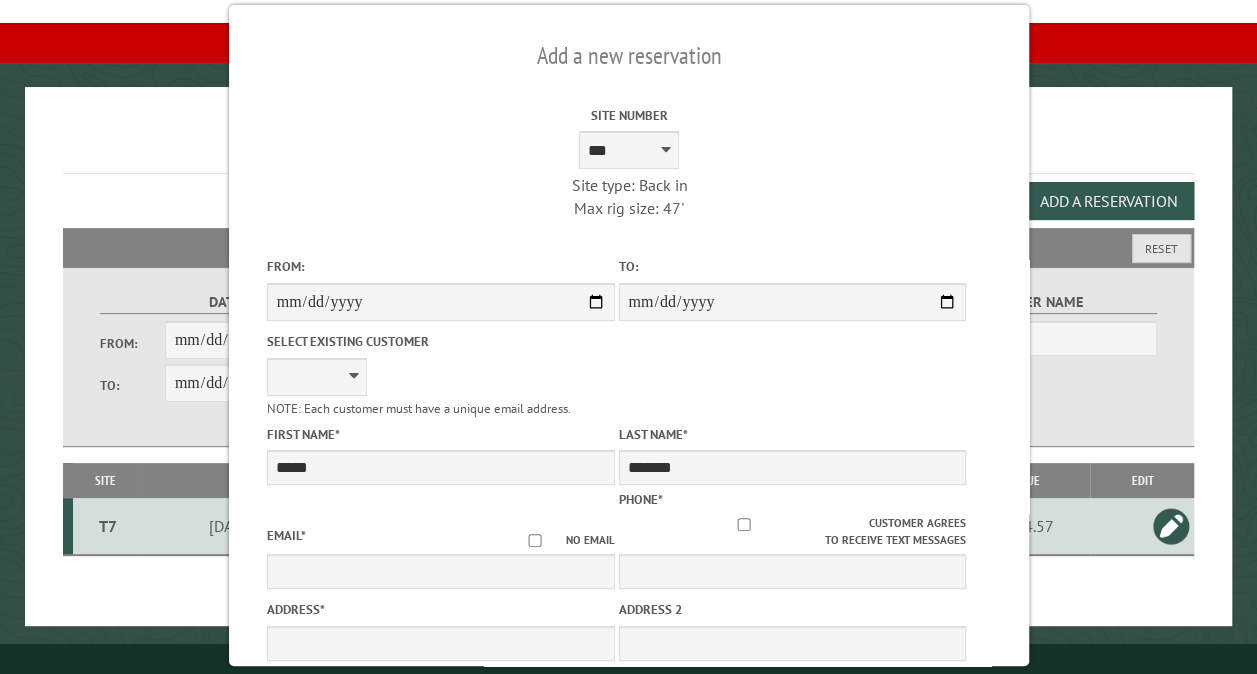 type on "**********" 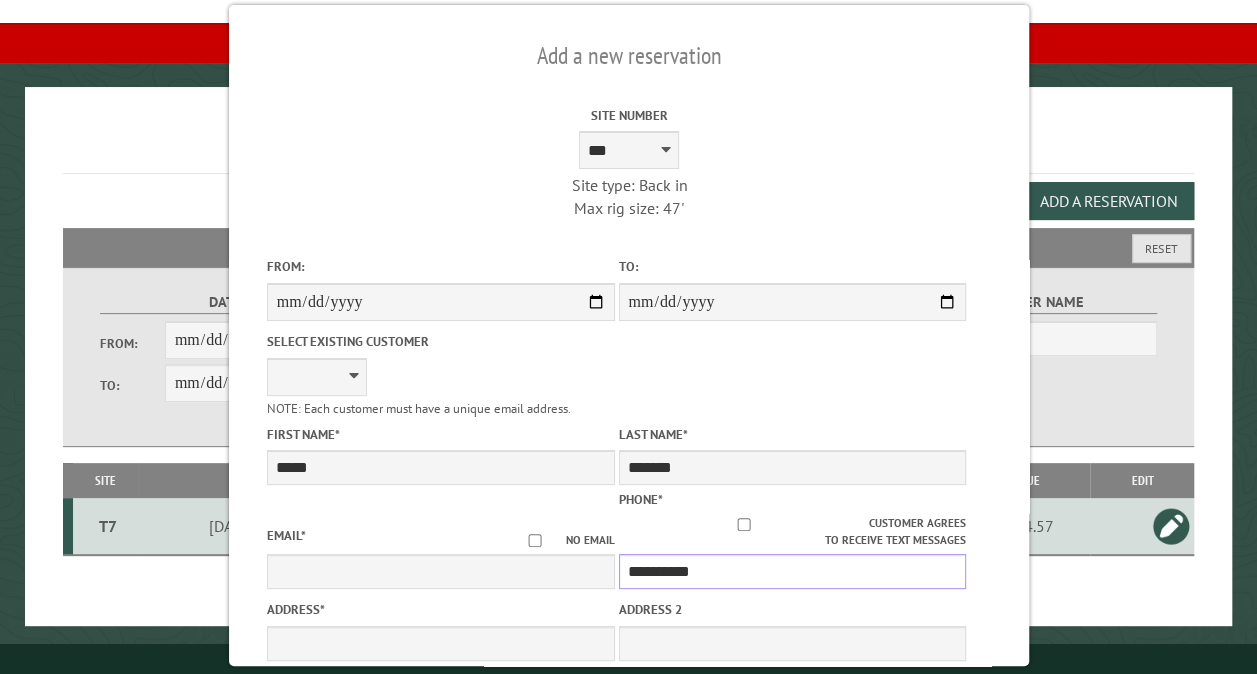 type on "**********" 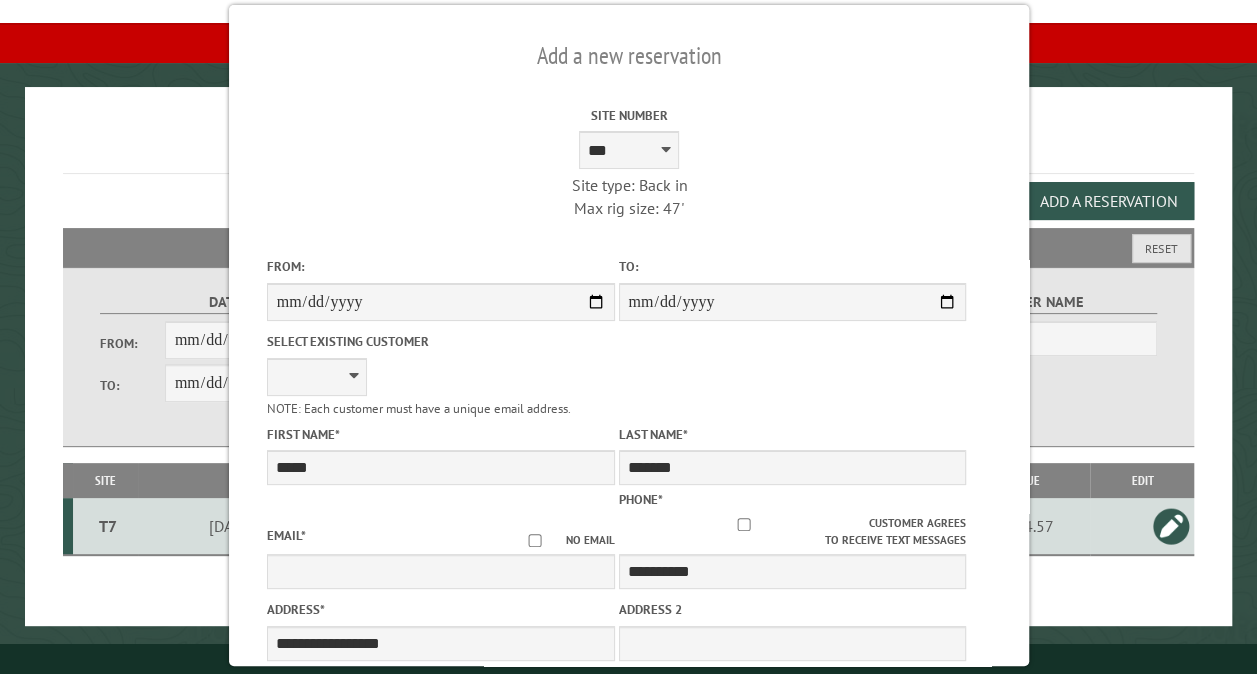 type on "**********" 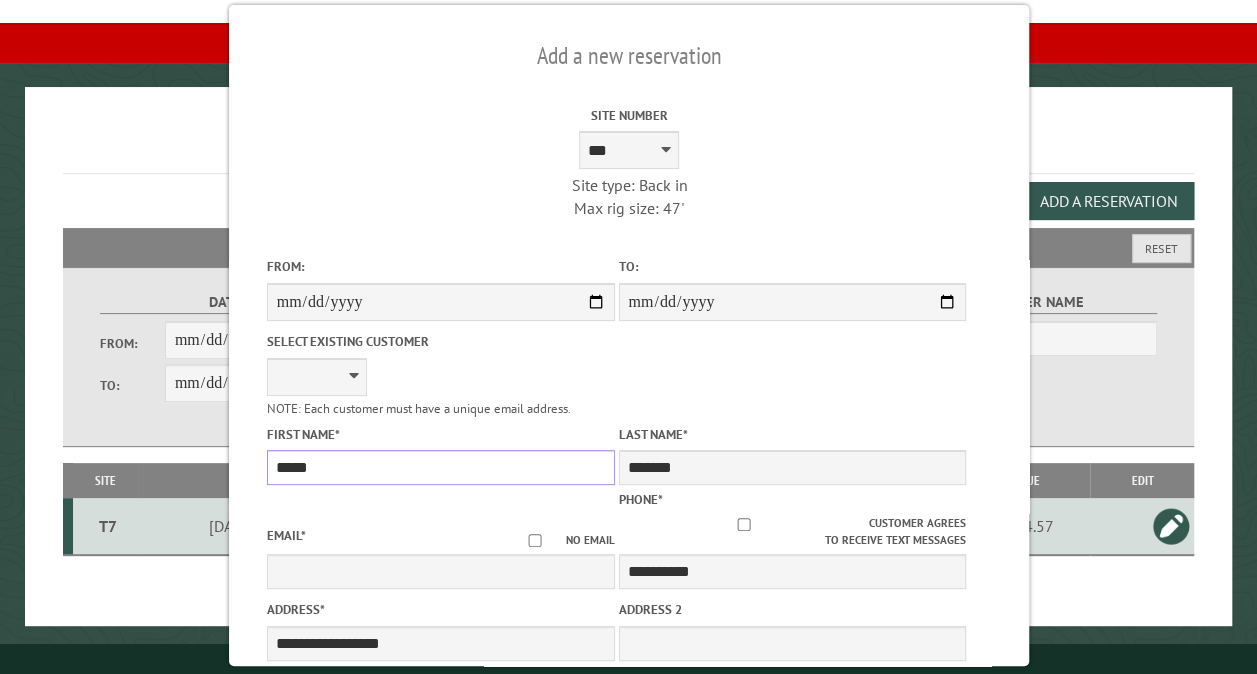 scroll, scrollTop: 578, scrollLeft: 0, axis: vertical 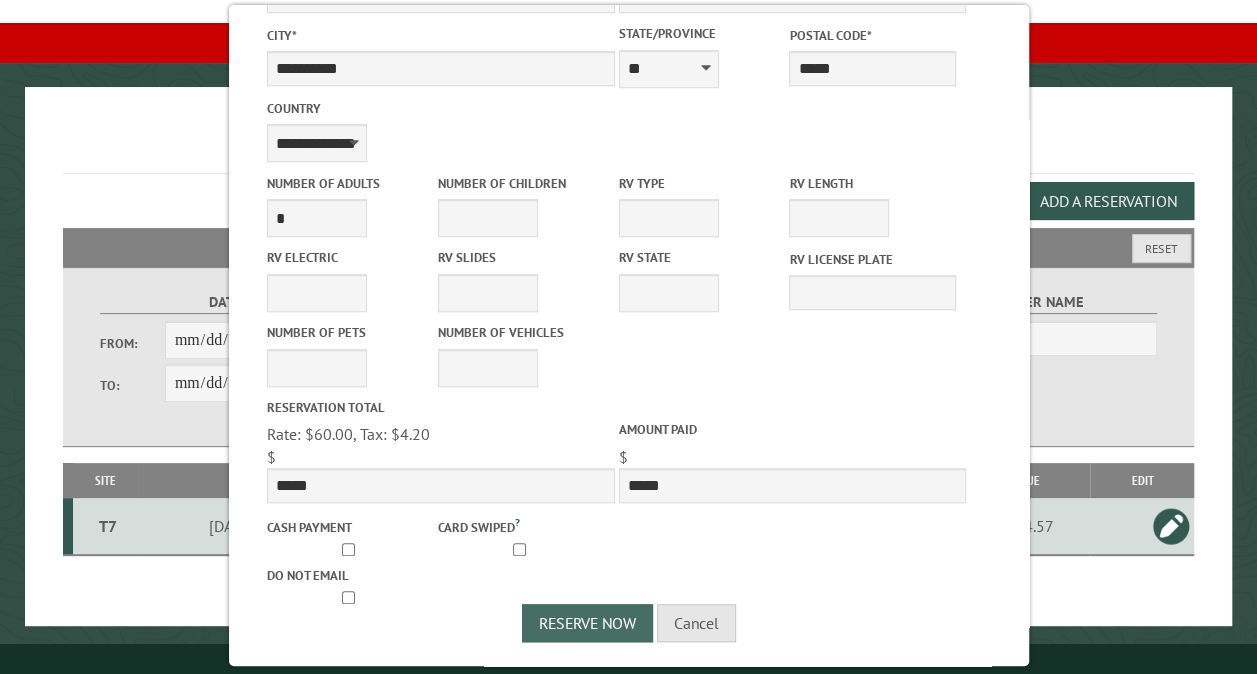 type on "*****" 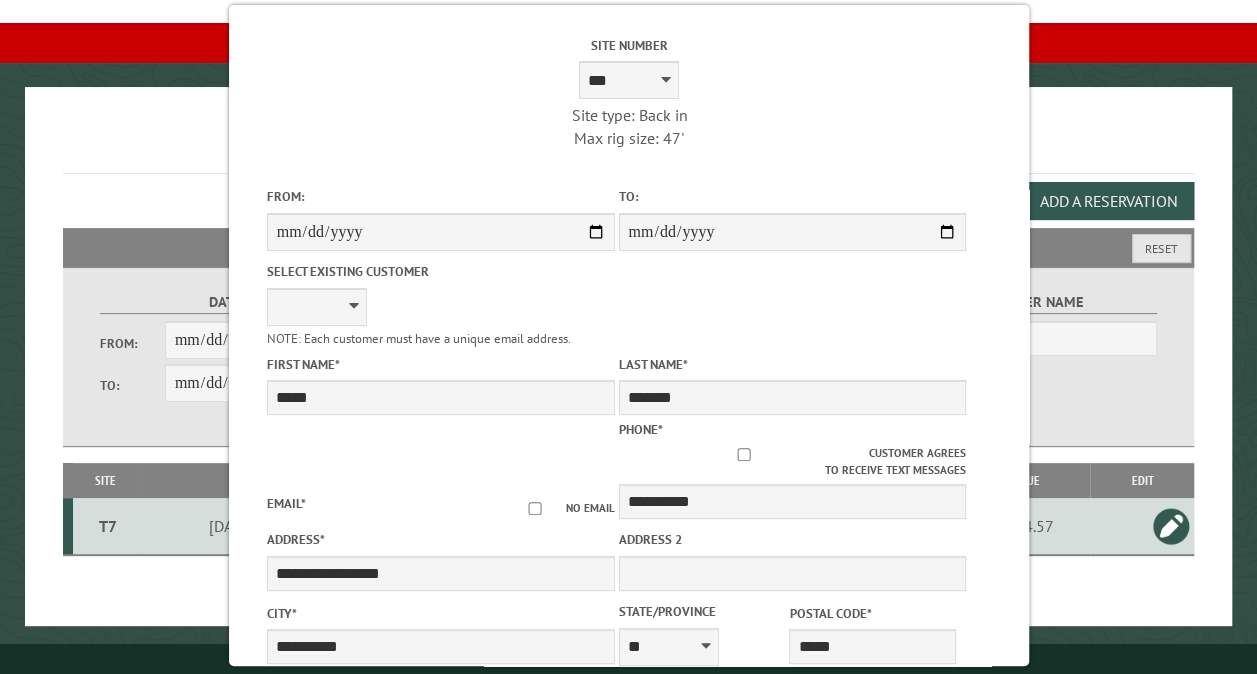 scroll, scrollTop: 612, scrollLeft: 0, axis: vertical 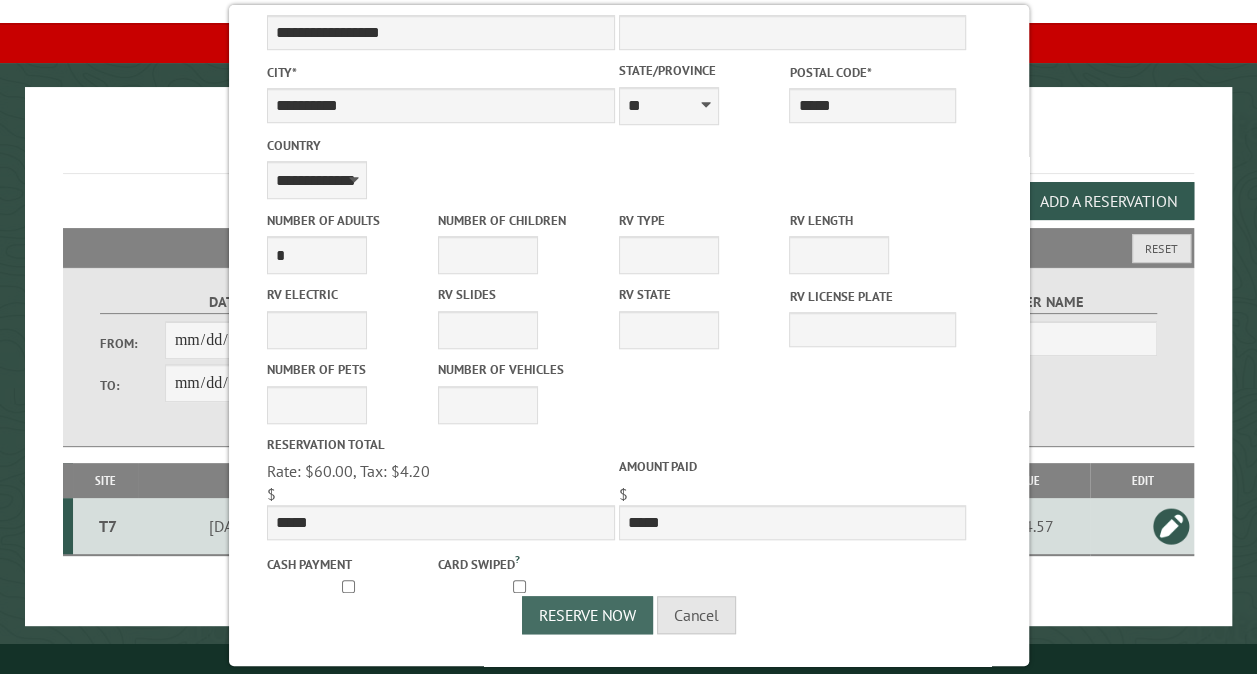 click on "Reserve Now" at bounding box center [587, 615] 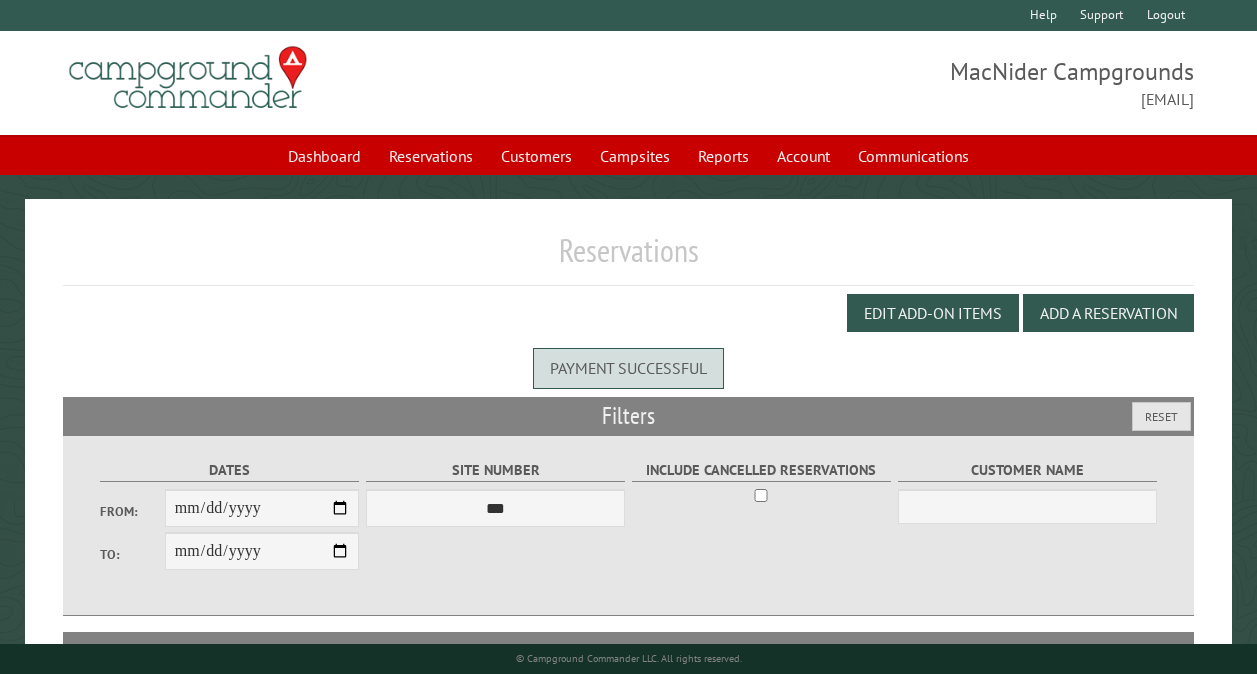 scroll, scrollTop: 0, scrollLeft: 0, axis: both 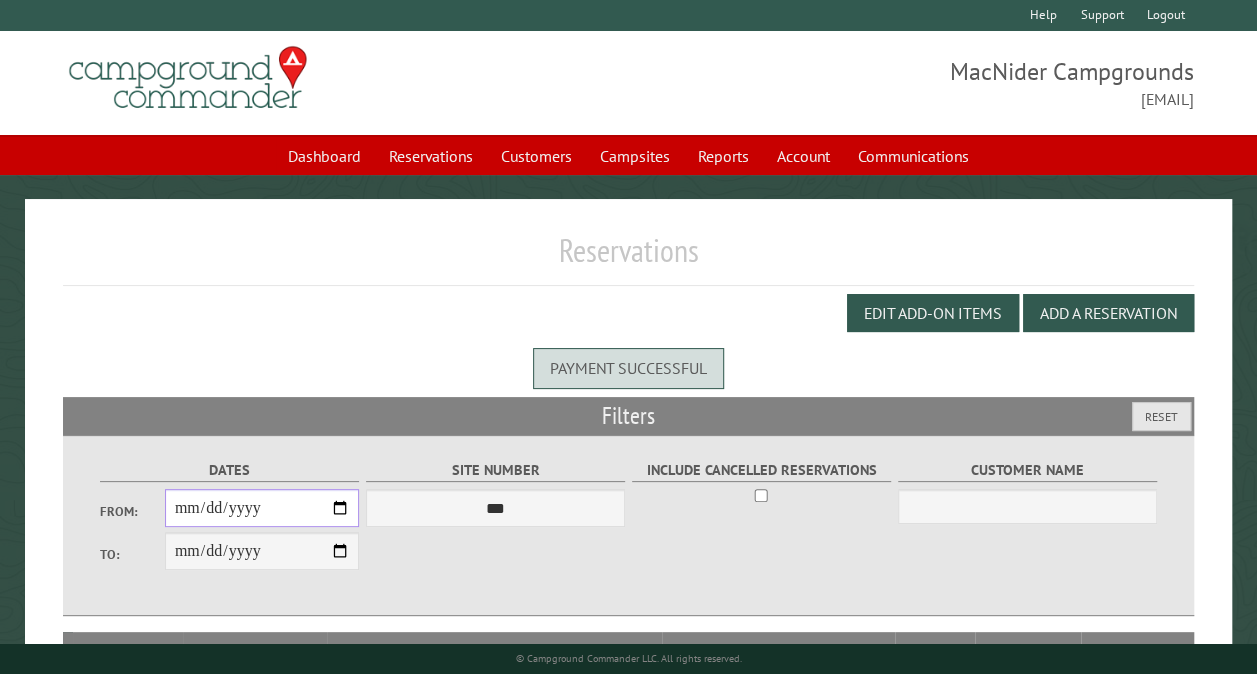 click on "From:" at bounding box center [262, 508] 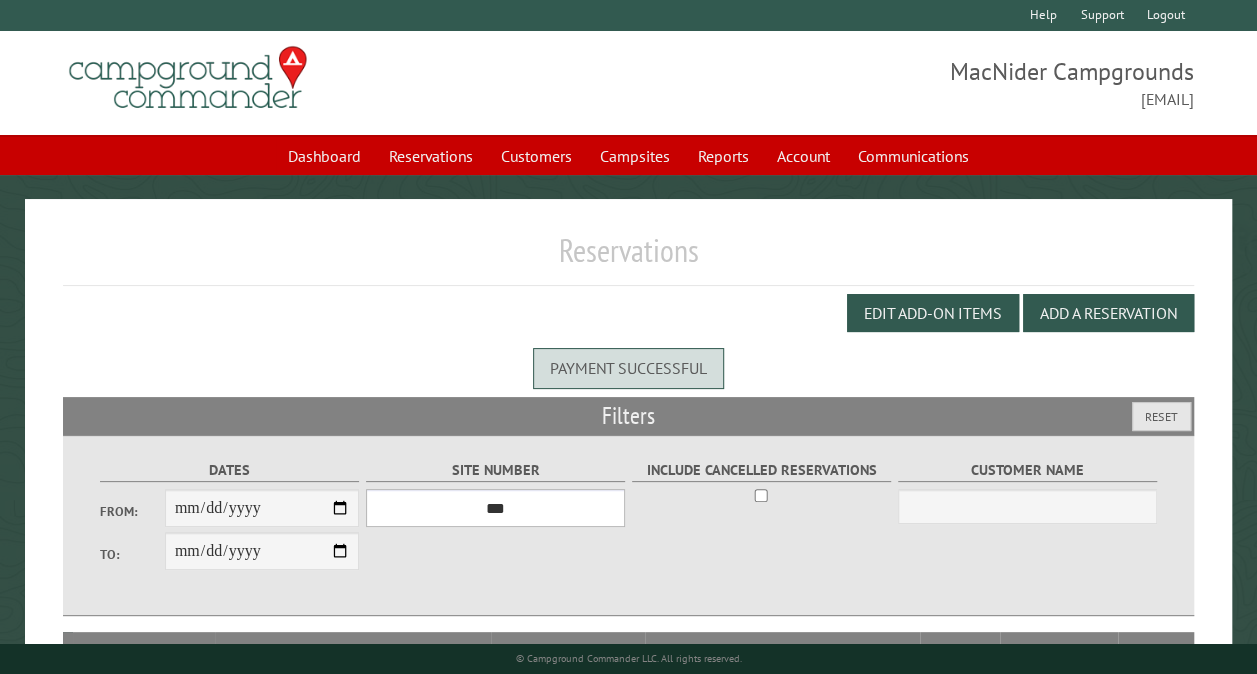 click on "*** ** ** ** ** ** ** ** ** ** *** *** *** *** ** ** ** ** ** ** ** ** ** *** *** ** ** ** ** ** ** ********* ** ** ** ** ** ** ** ** ** *** *** *** *** *** *** ** ** ** ** ** ** ** ** ** *** *** *** *** *** *** ** ** ** ** ** ** ** ** ** ** ** ** ** ** ** ** ** ** ** ** ** ** ** ** *** *** *** *** *** ***" at bounding box center [495, 508] 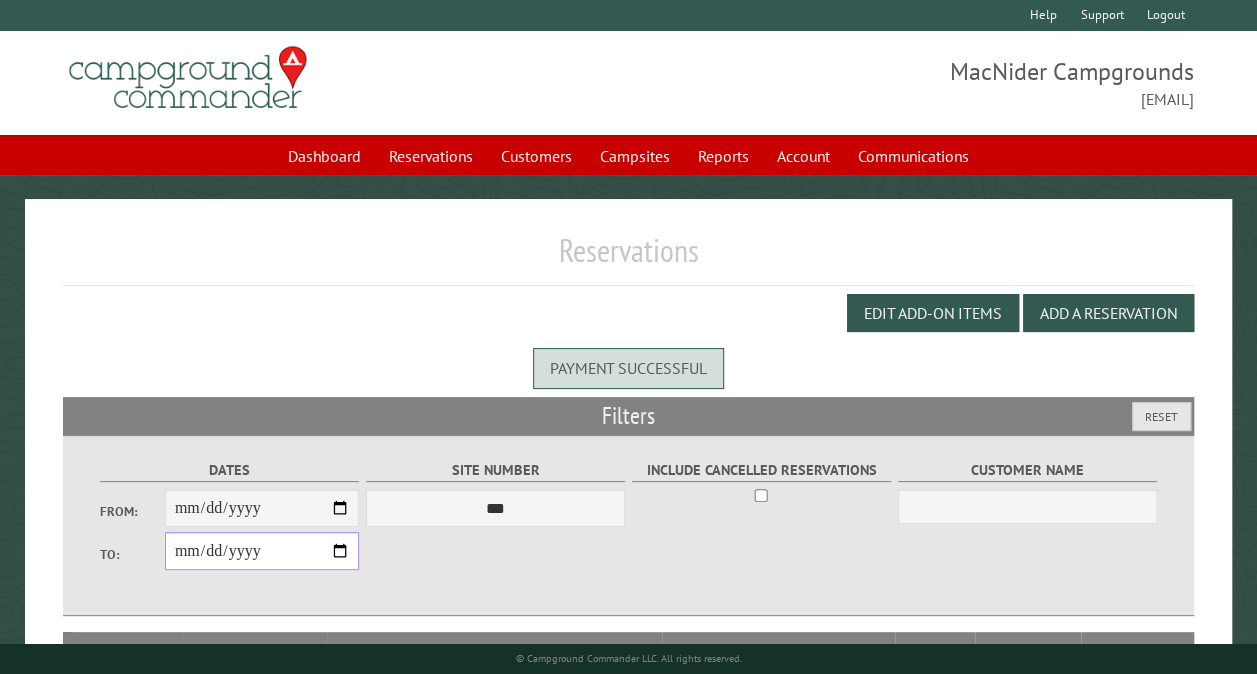click on "**********" at bounding box center (262, 551) 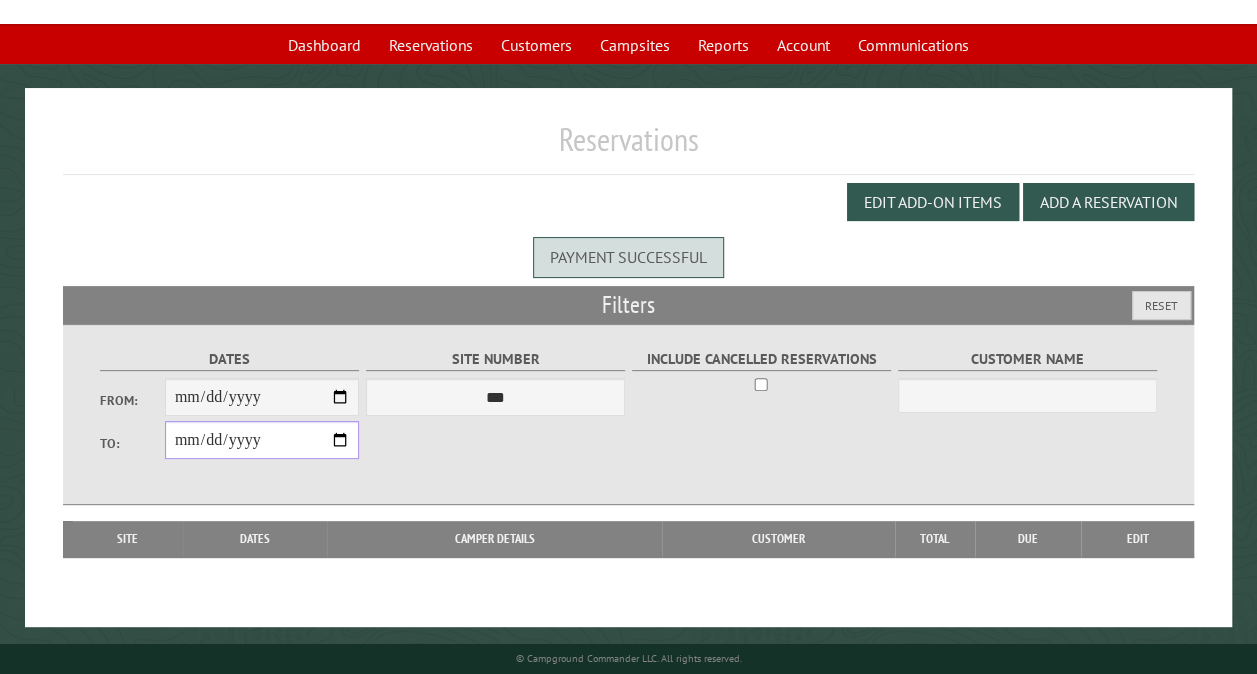 scroll, scrollTop: 112, scrollLeft: 0, axis: vertical 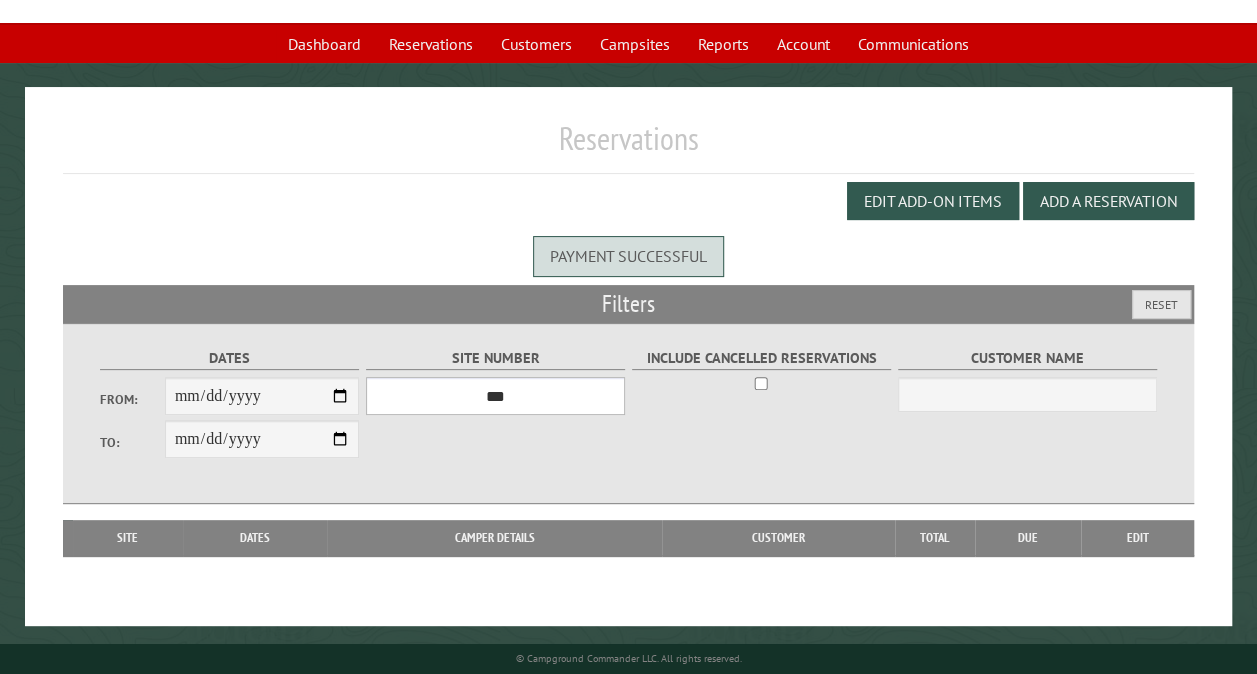 click on "*** ** ** ** ** ** ** ** ** ** *** *** *** *** ** ** ** ** ** ** ** ** ** *** *** ** ** ** ** ** ** ********* ** ** ** ** ** ** ** ** ** *** *** *** *** *** *** ** ** ** ** ** ** ** ** ** *** *** *** *** *** *** ** ** ** ** ** ** ** ** ** ** ** ** ** ** ** ** ** ** ** ** ** ** ** ** *** *** *** *** *** ***" at bounding box center (495, 396) 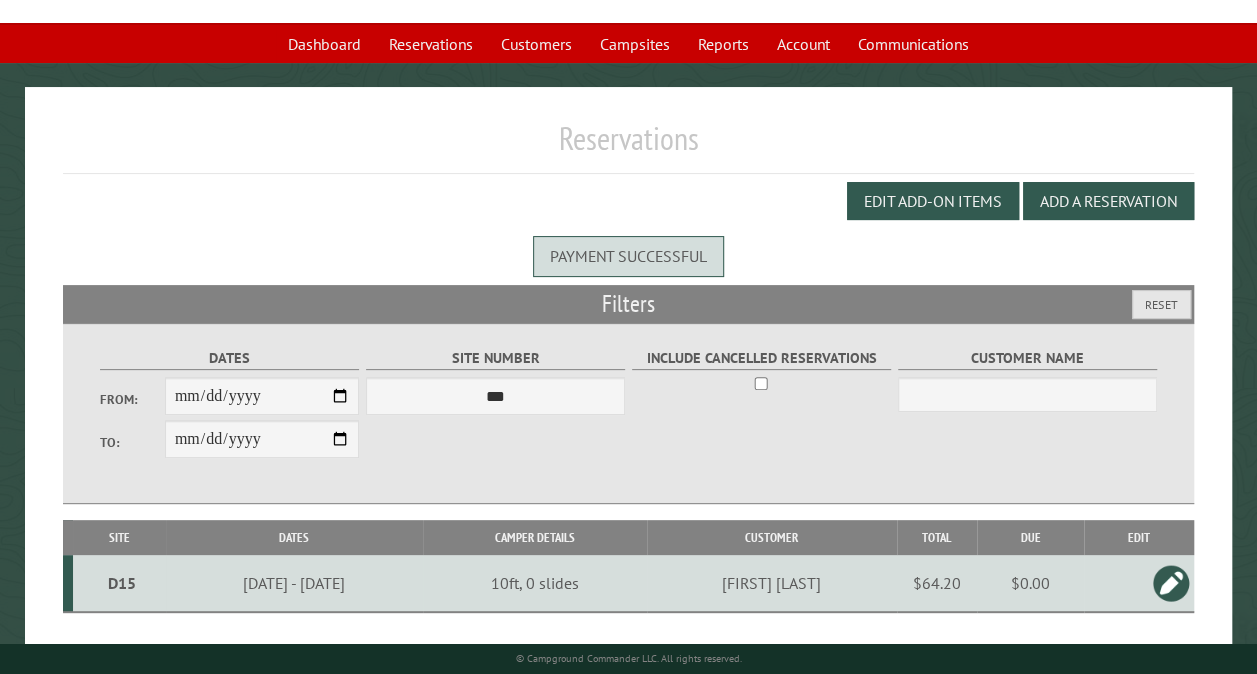 click at bounding box center (1171, 583) 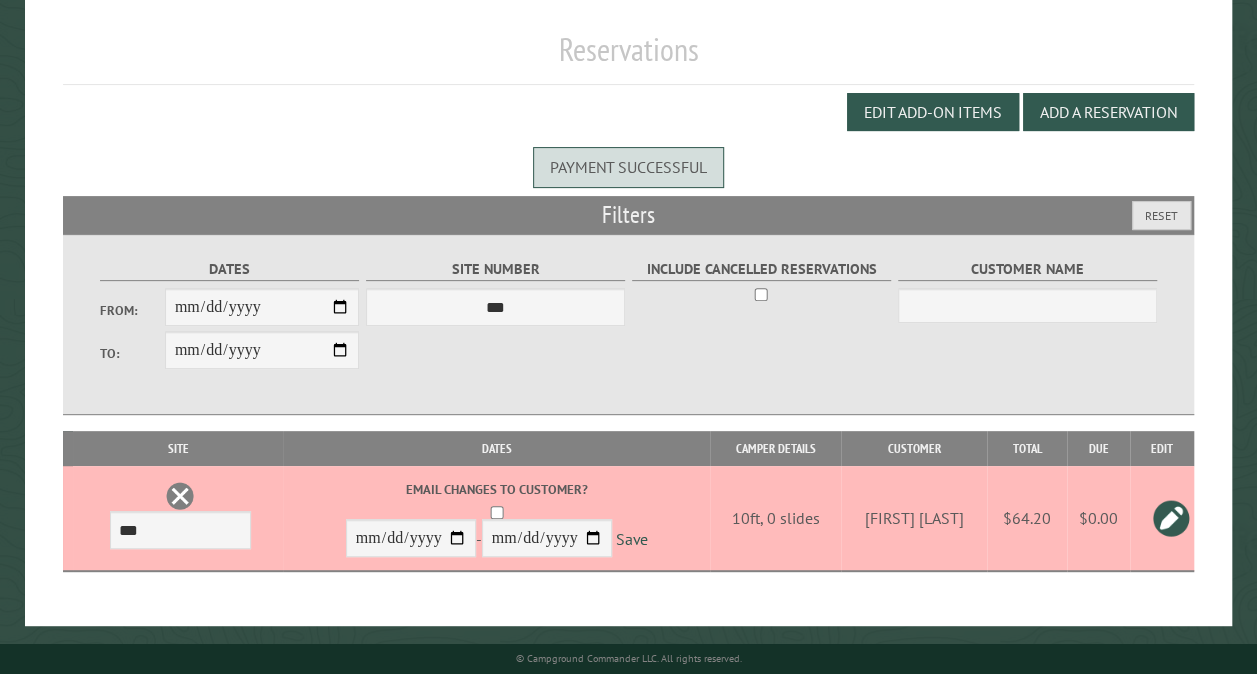 scroll, scrollTop: 204, scrollLeft: 0, axis: vertical 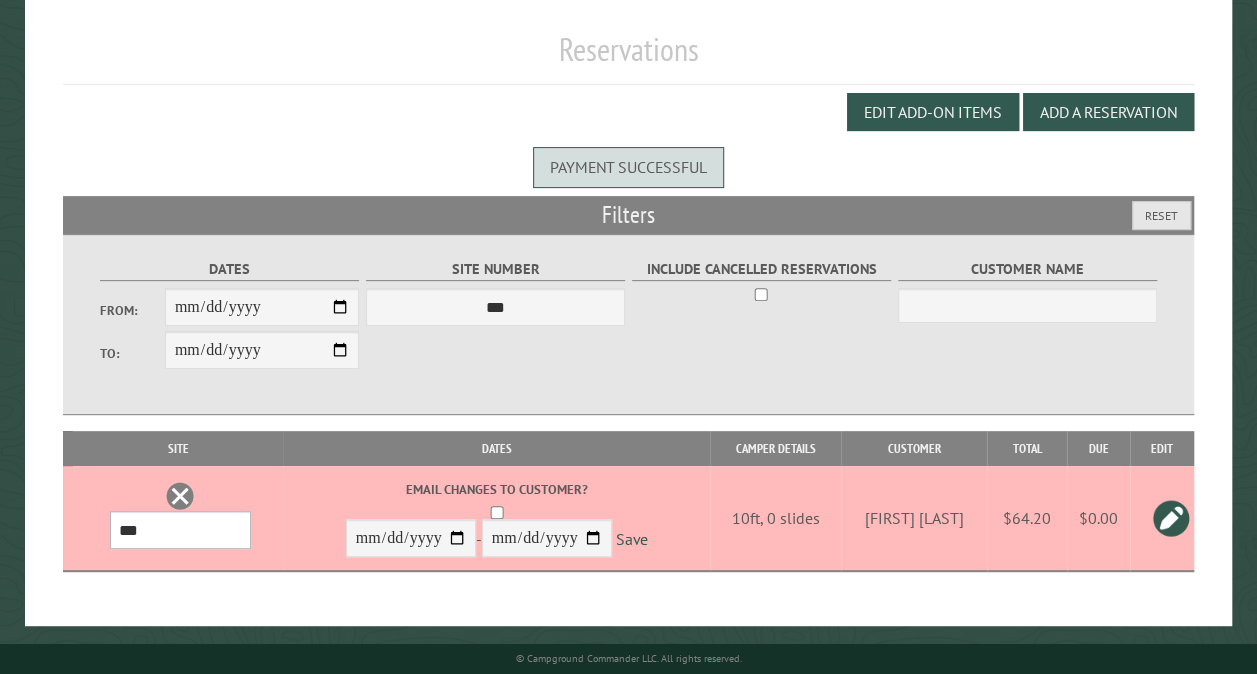 click on "*** ** ** ** ** ** ** ** ** ** *** *** *** *** ** ** ** ** ** ** ** ** ** *** *** ** ** ** ** ** ** ********* ** ** ** ** ** ** ** ** ** *** *** *** *** *** *** ** ** ** ** ** ** ** ** ** *** *** *** *** *** *** ** ** ** ** ** ** ** ** ** ** ** ** ** ** ** ** ** ** ** ** ** ** ** ** *** *** *** *** *** ***" at bounding box center (180, 530) 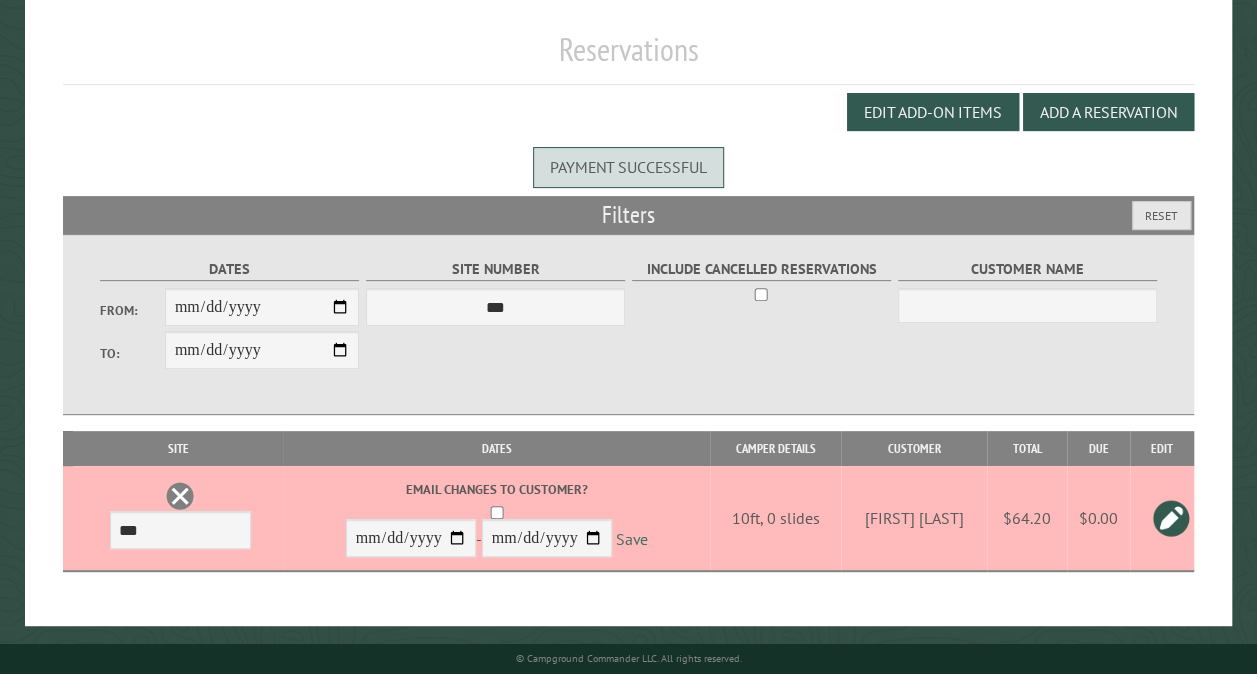 click on "Save" at bounding box center [632, 538] 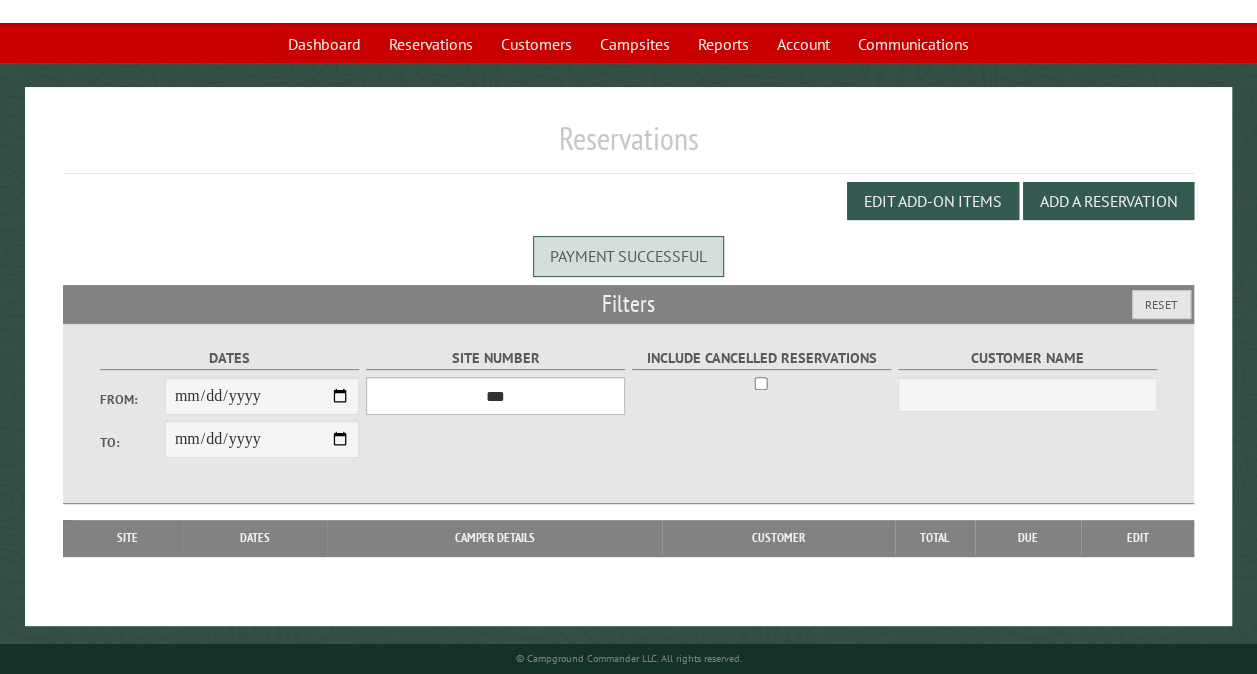 click on "*** ** ** ** ** ** ** ** ** ** *** *** *** *** ** ** ** ** ** ** ** ** ** *** *** ** ** ** ** ** ** ********* ** ** ** ** ** ** ** ** ** *** *** *** *** *** *** ** ** ** ** ** ** ** ** ** *** *** *** *** *** *** ** ** ** ** ** ** ** ** ** ** ** ** ** ** ** ** ** ** ** ** ** ** ** ** *** *** *** *** *** ***" at bounding box center (495, 396) 